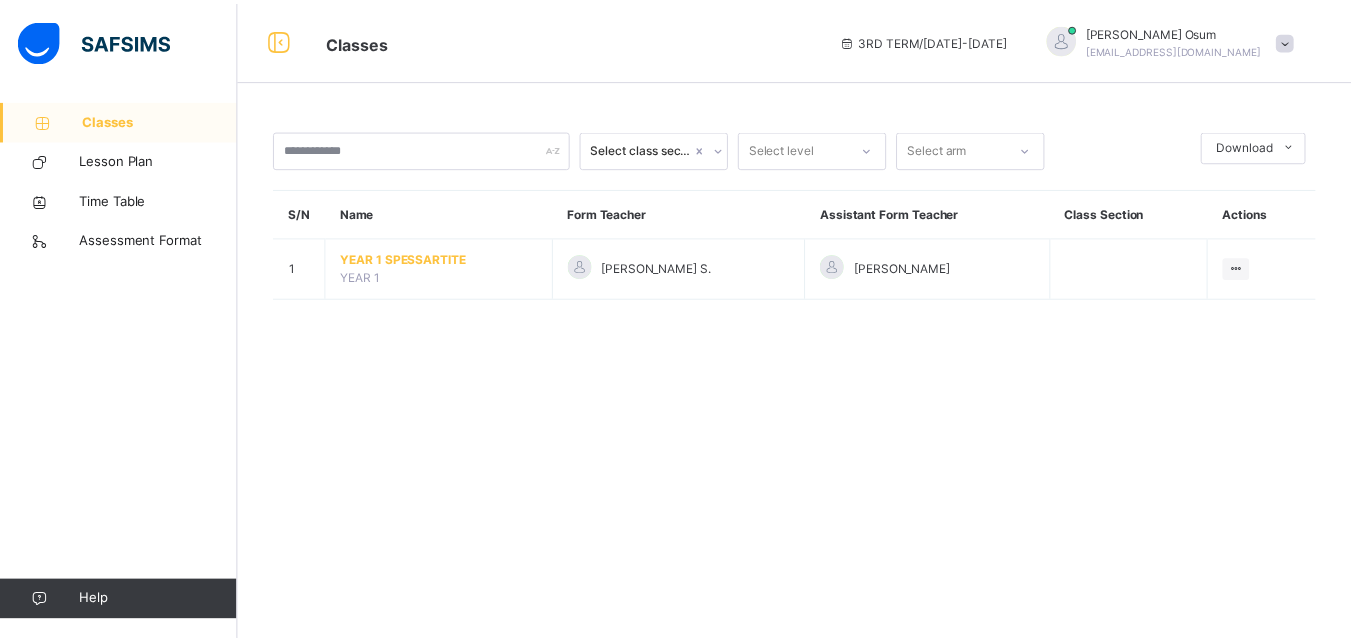 scroll, scrollTop: 0, scrollLeft: 0, axis: both 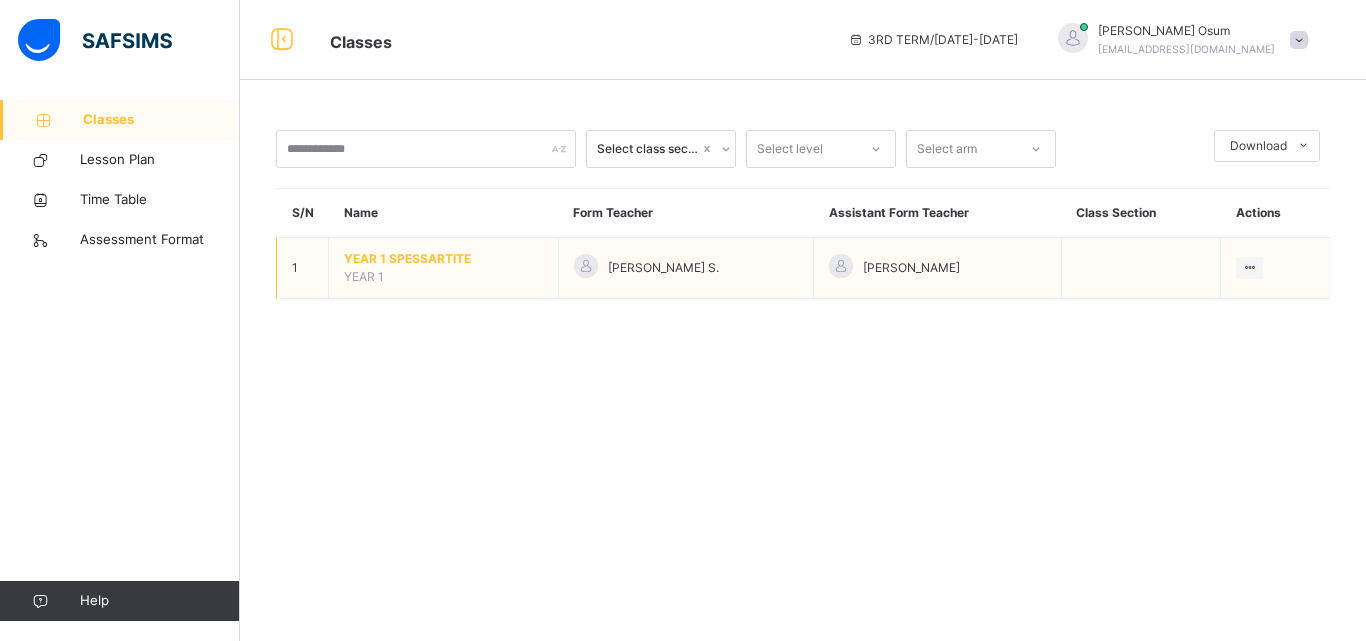 click on "YEAR 1   SPESSARTITE" at bounding box center [443, 259] 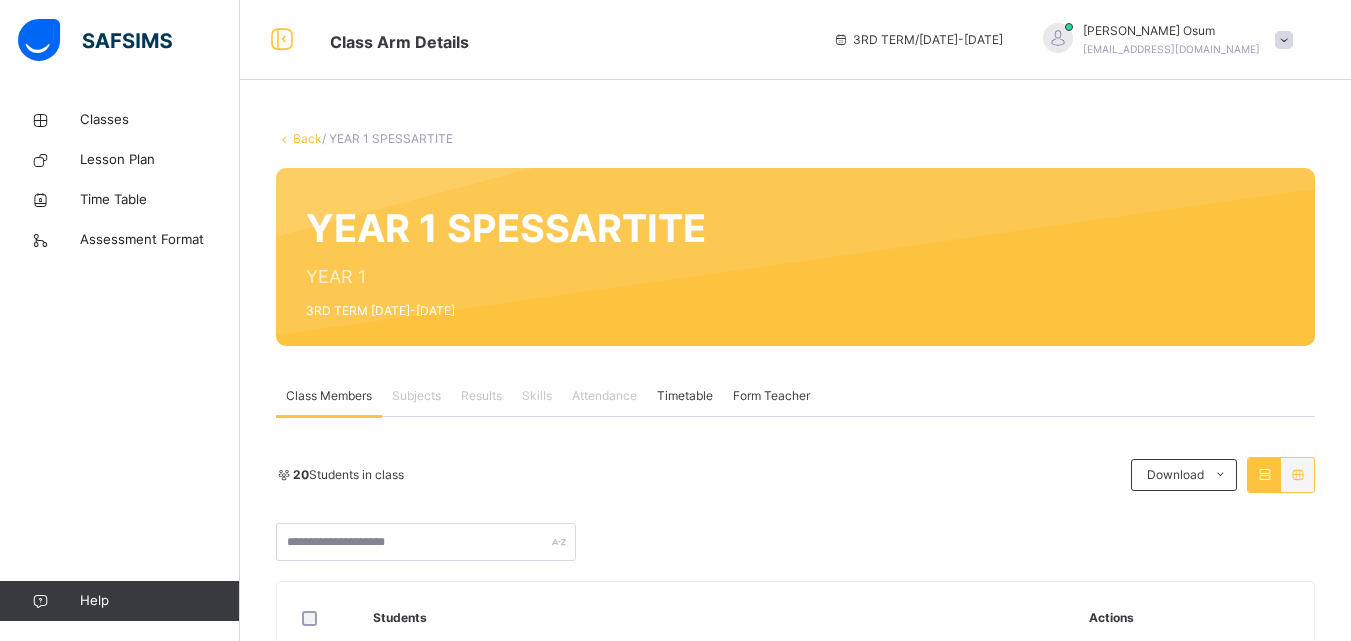 click on "Subjects" at bounding box center (416, 396) 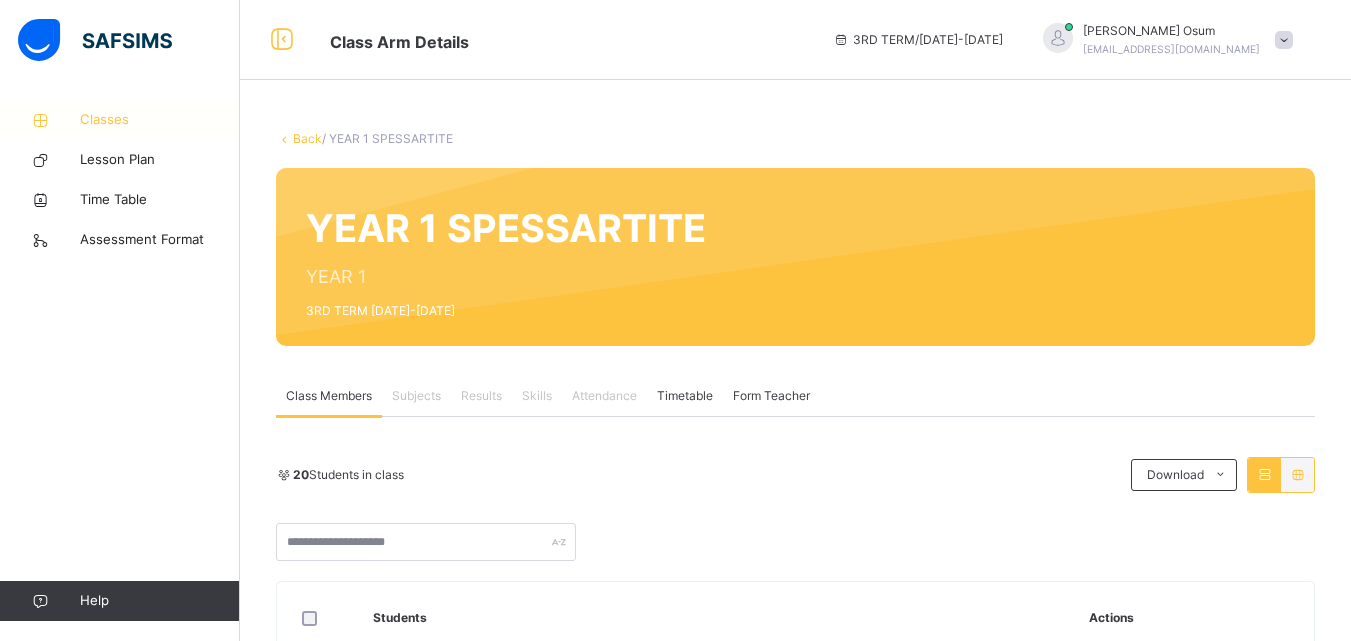 click on "Classes" at bounding box center (160, 120) 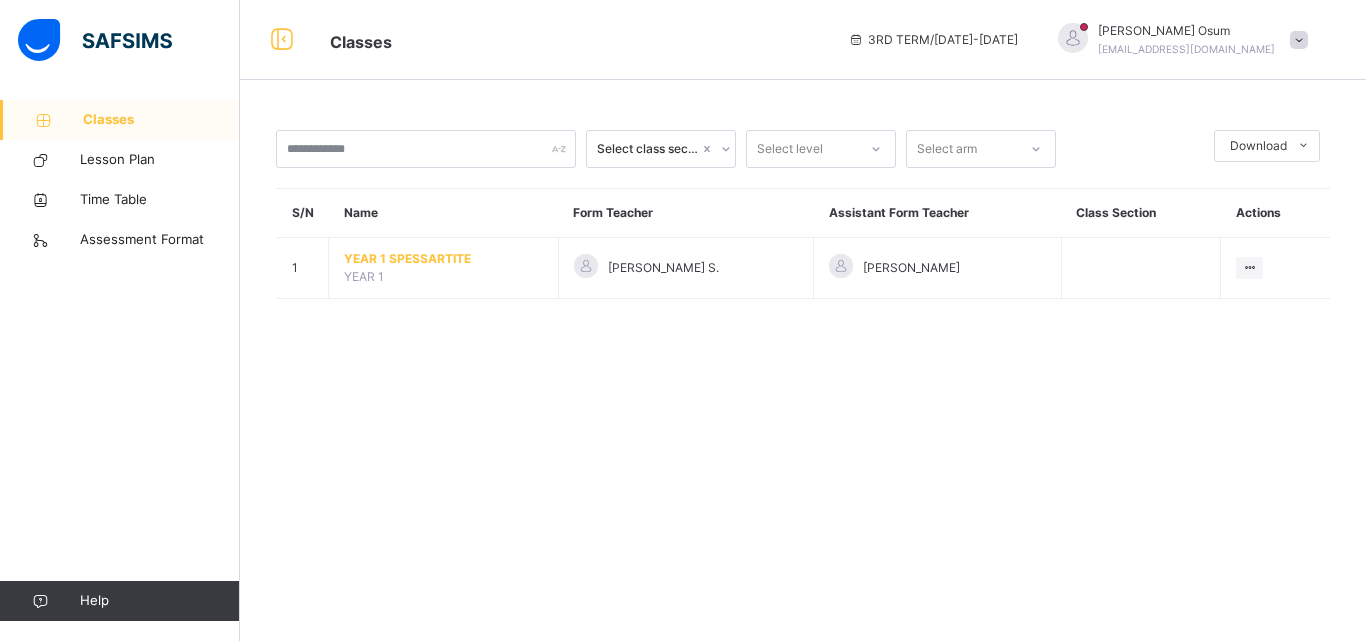 click on "YEAR 1" at bounding box center (364, 276) 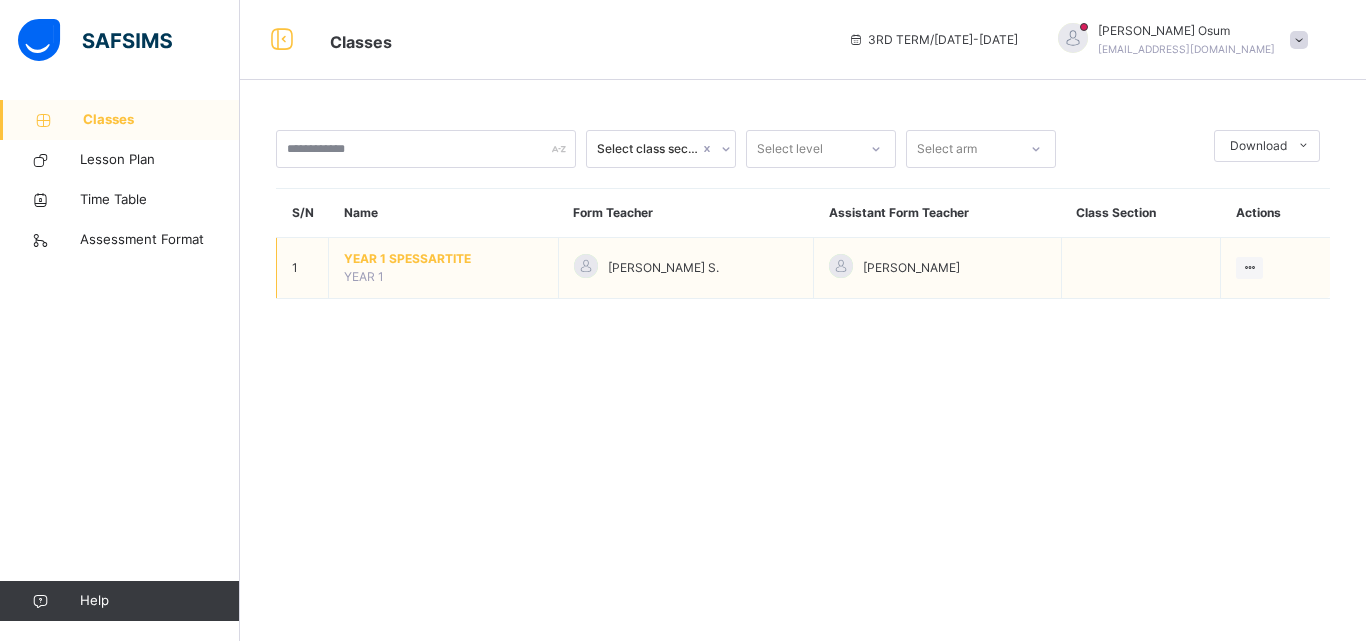 click on "YEAR 1   SPESSARTITE" at bounding box center (443, 259) 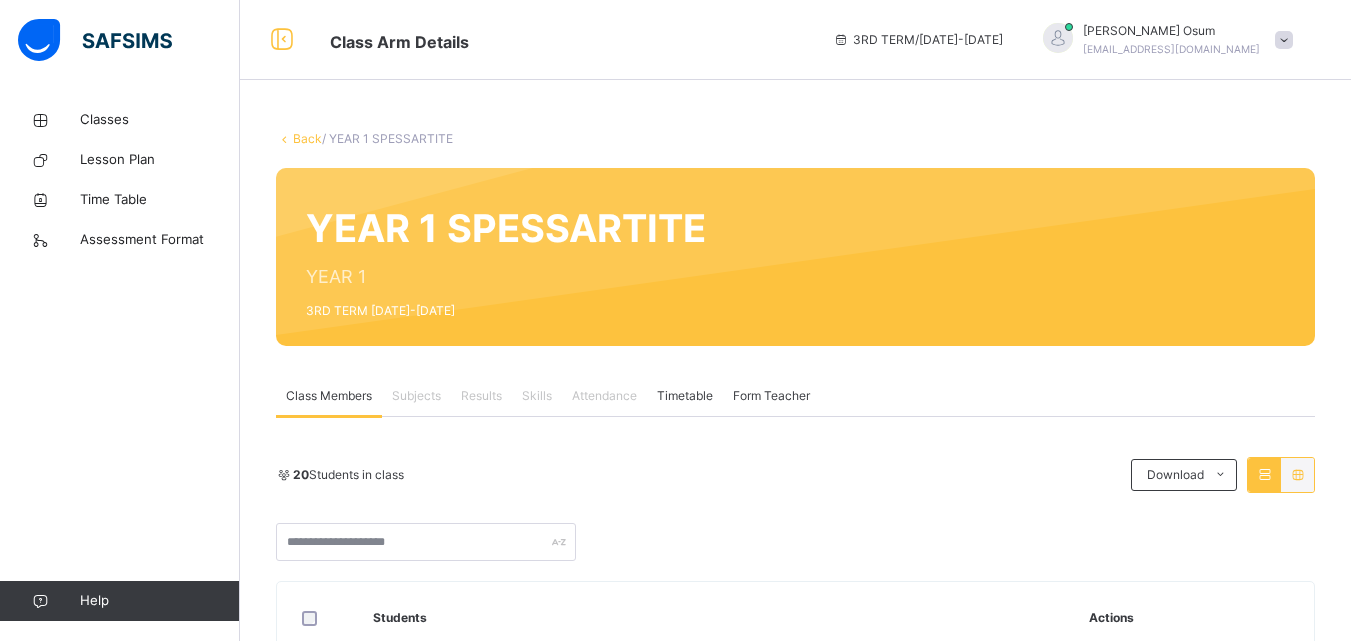 click on "Subjects" at bounding box center [416, 396] 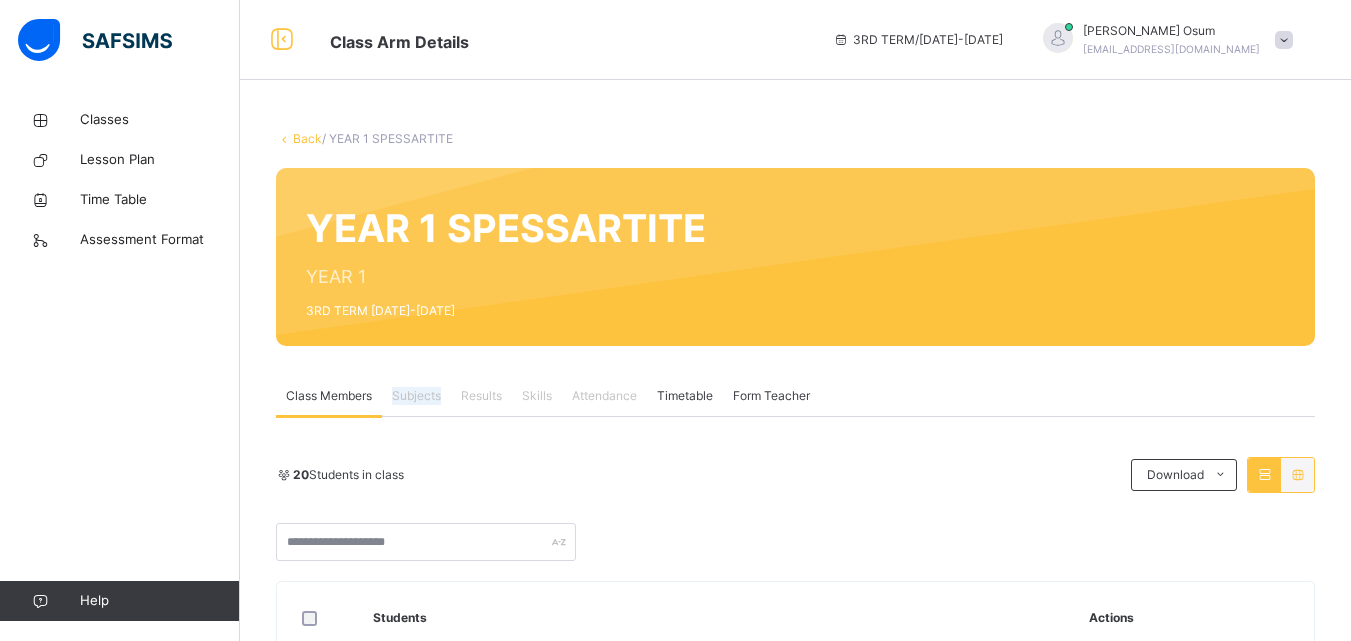 click on "Subjects" at bounding box center [416, 396] 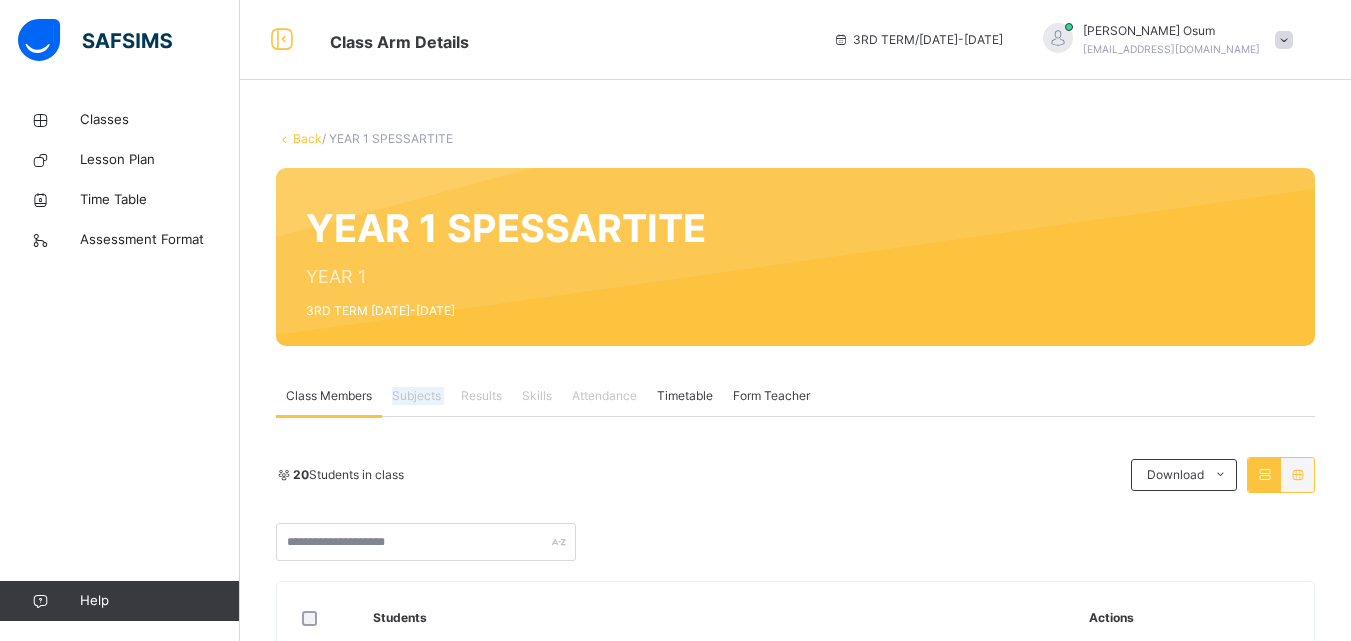 click on "Subjects" at bounding box center (416, 396) 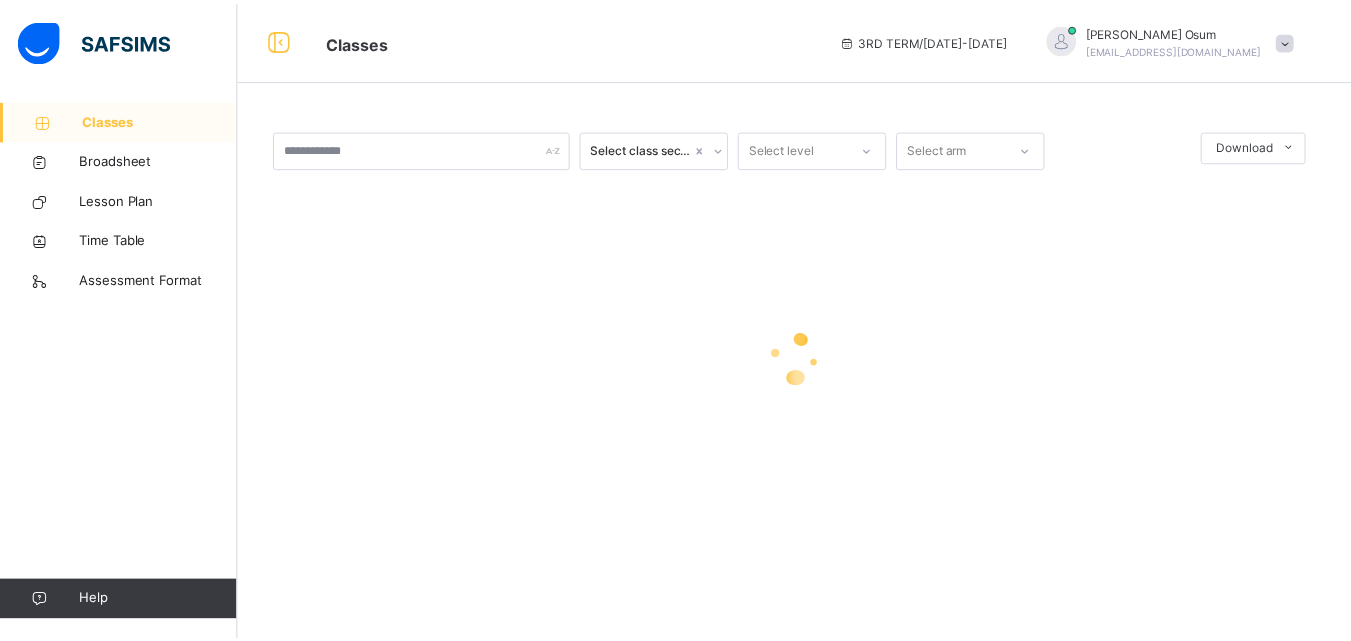 scroll, scrollTop: 0, scrollLeft: 0, axis: both 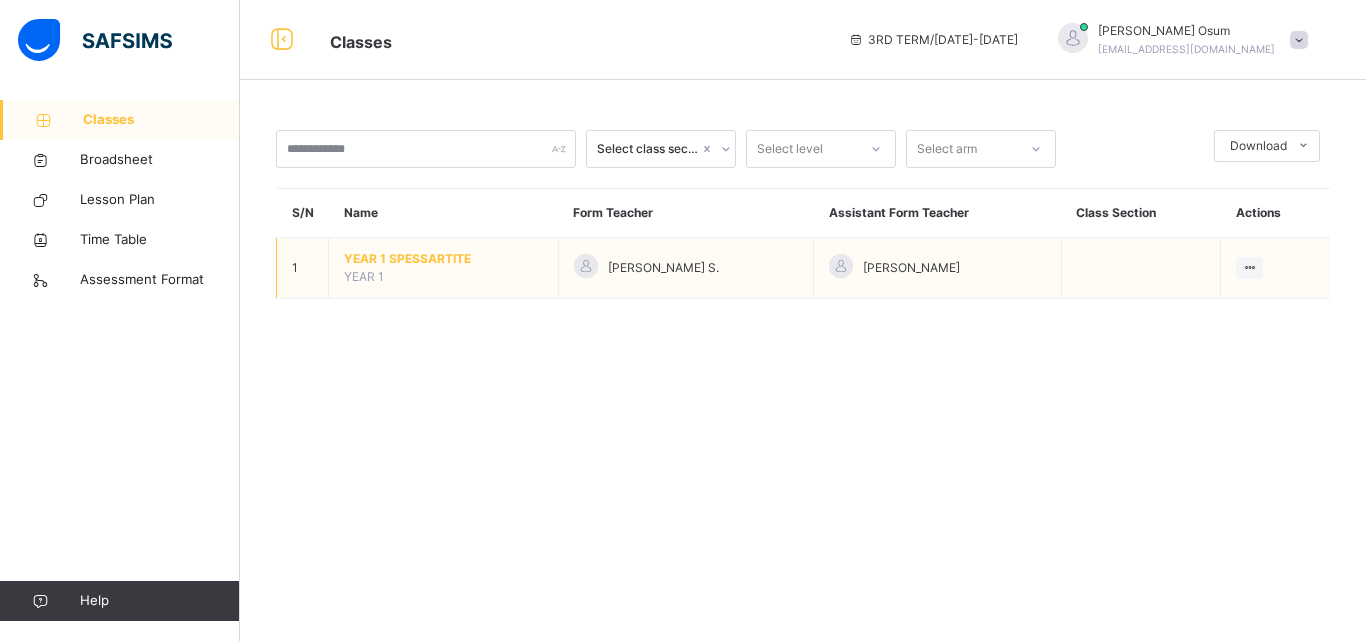 click on "YEAR 1" at bounding box center (364, 276) 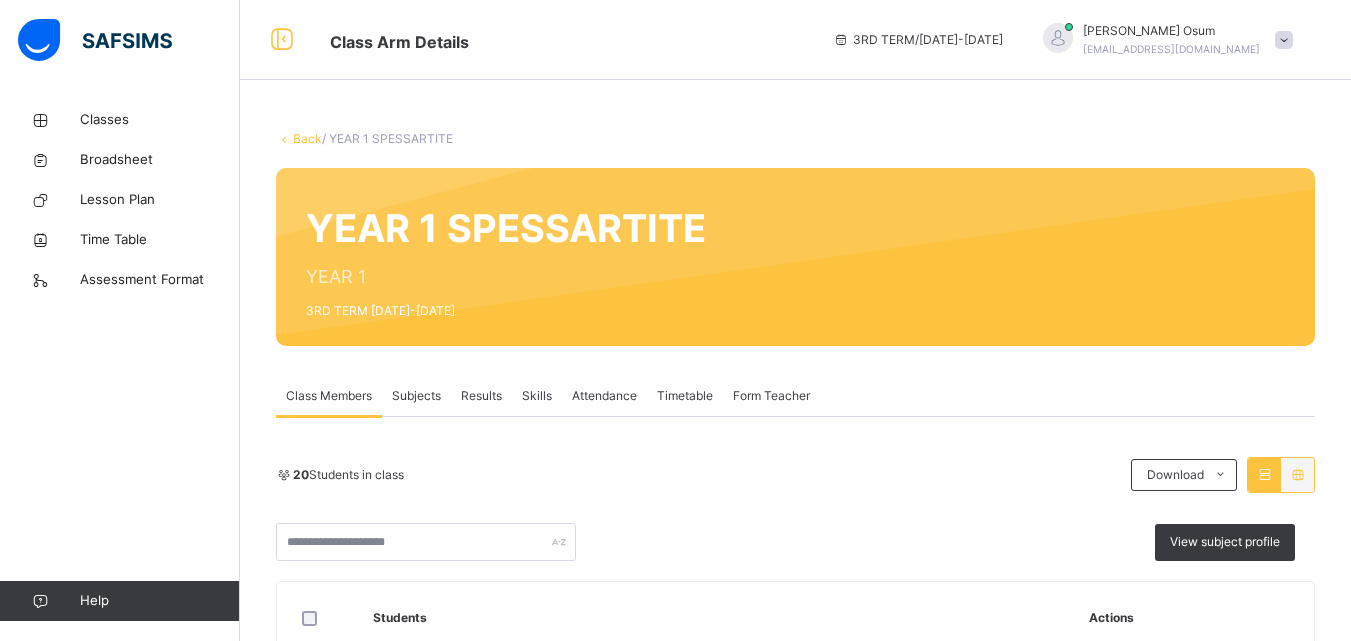 click on "Subjects" at bounding box center (416, 396) 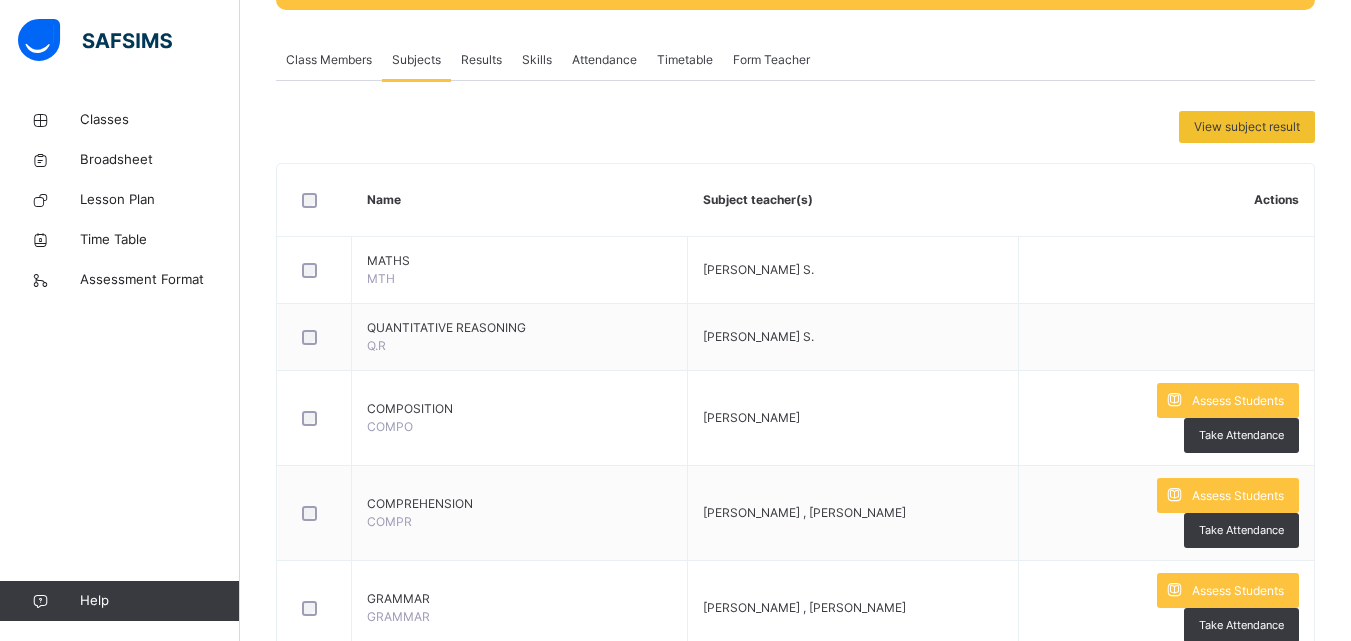 scroll, scrollTop: 339, scrollLeft: 0, axis: vertical 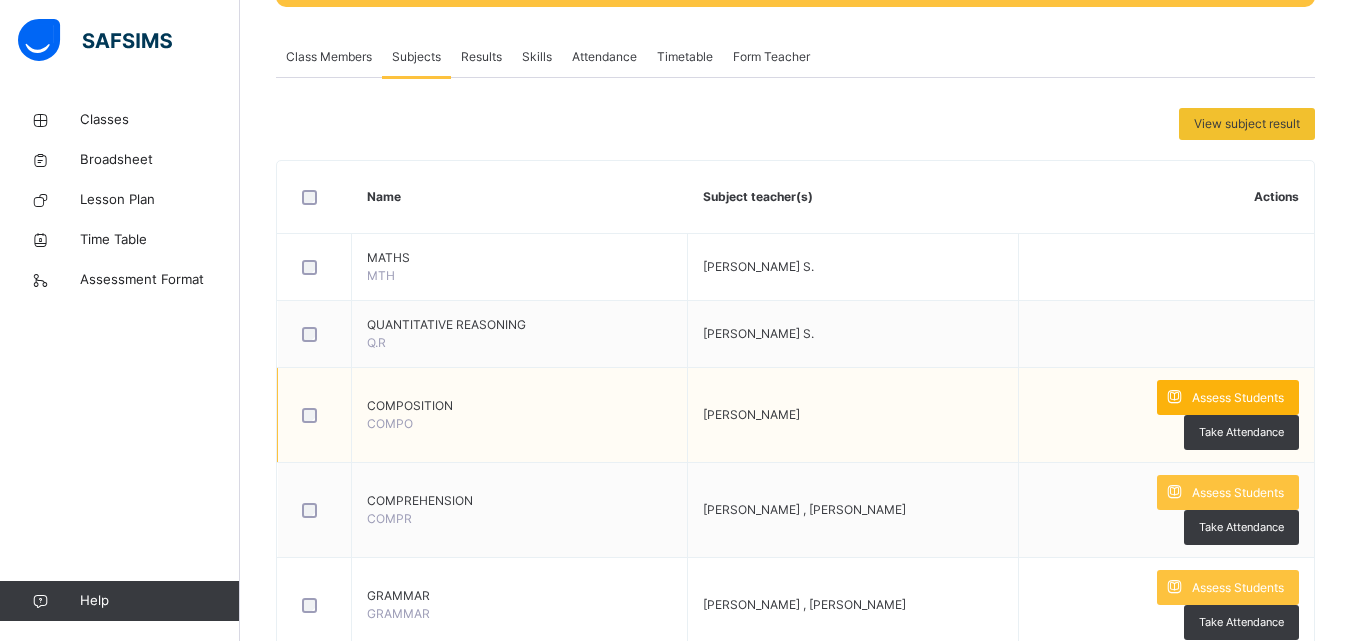 click on "Assess Students" at bounding box center [1228, 397] 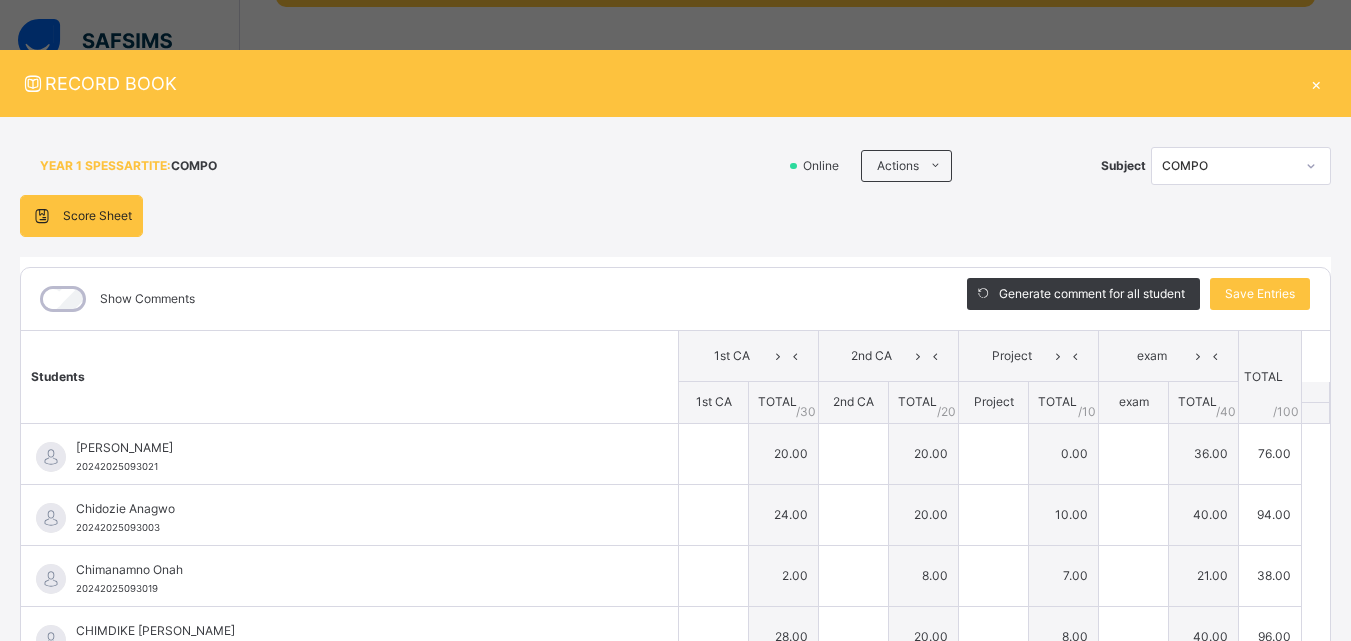 type on "**" 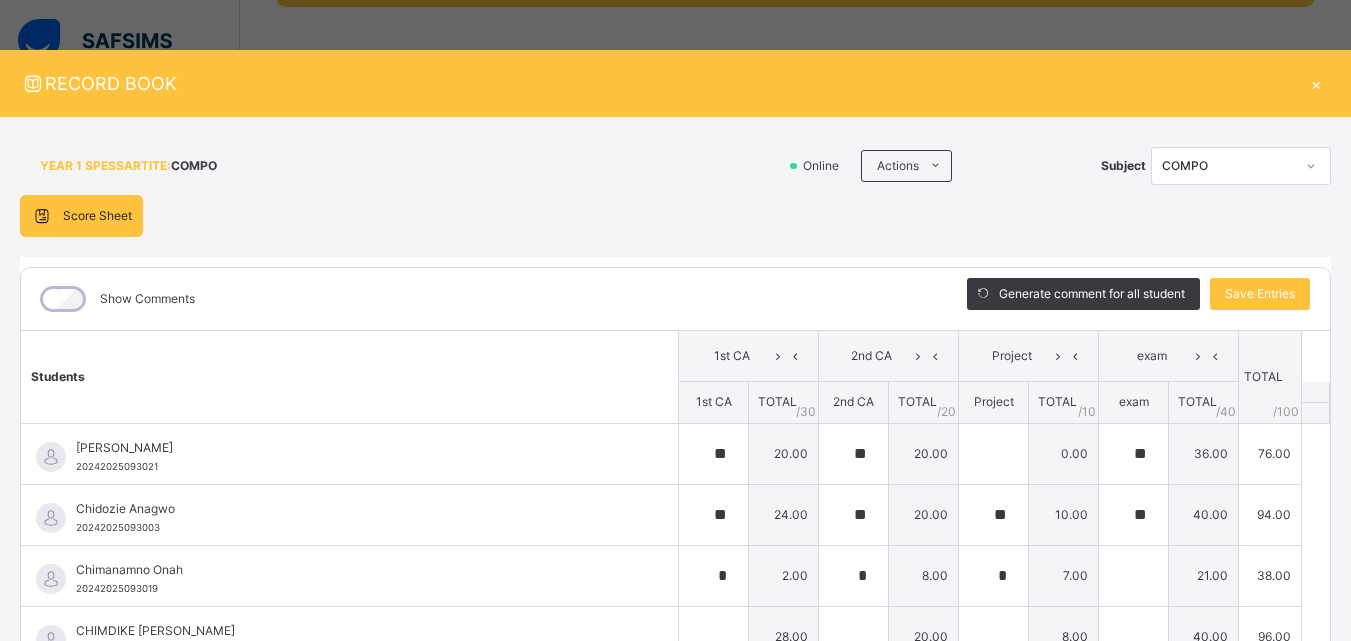 type on "**" 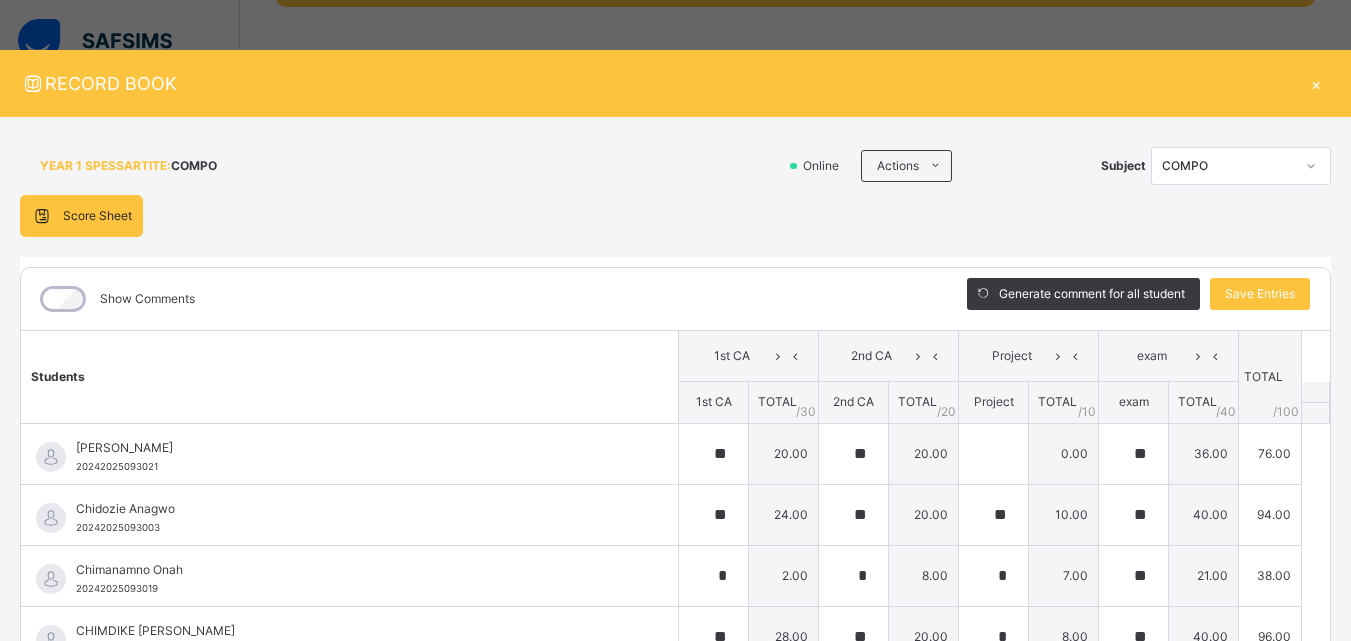 type on "**" 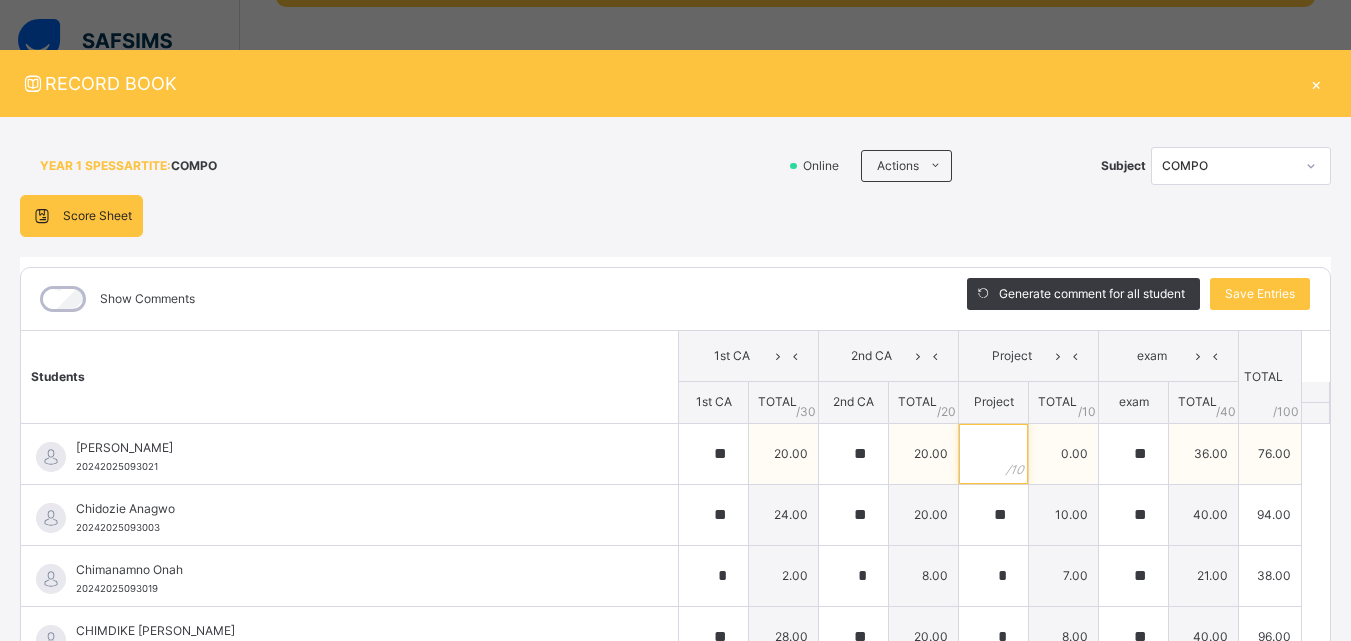 click at bounding box center (993, 454) 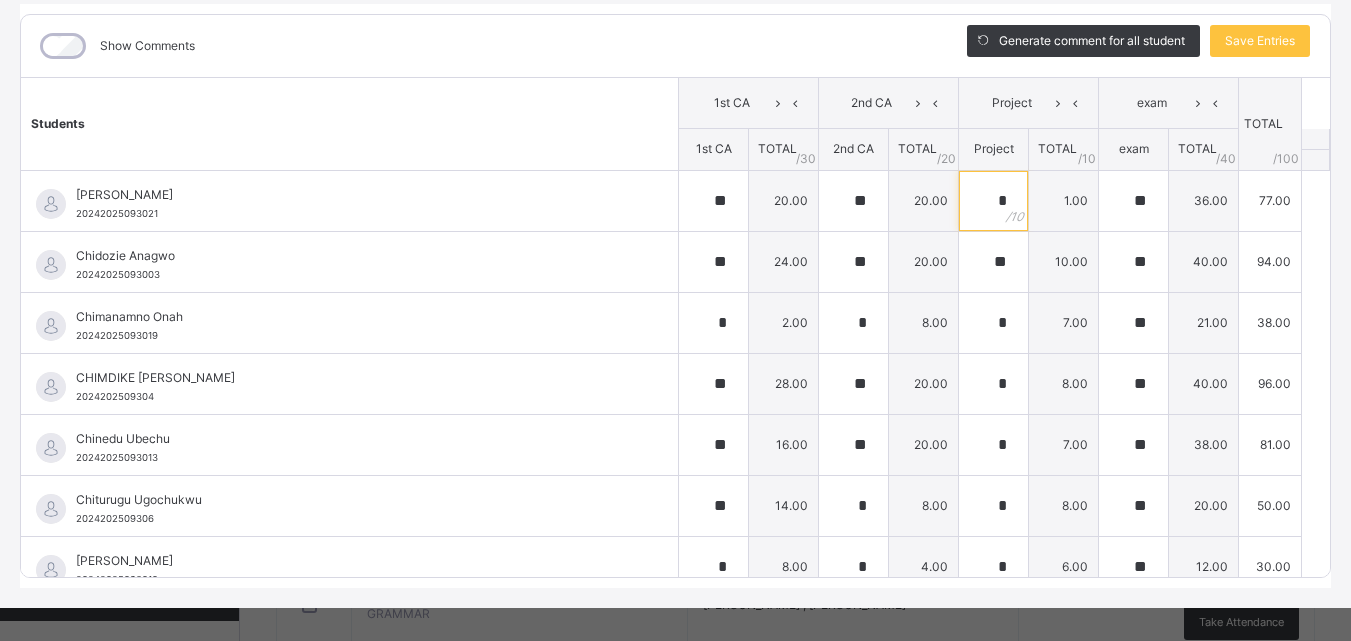 scroll, scrollTop: 270, scrollLeft: 0, axis: vertical 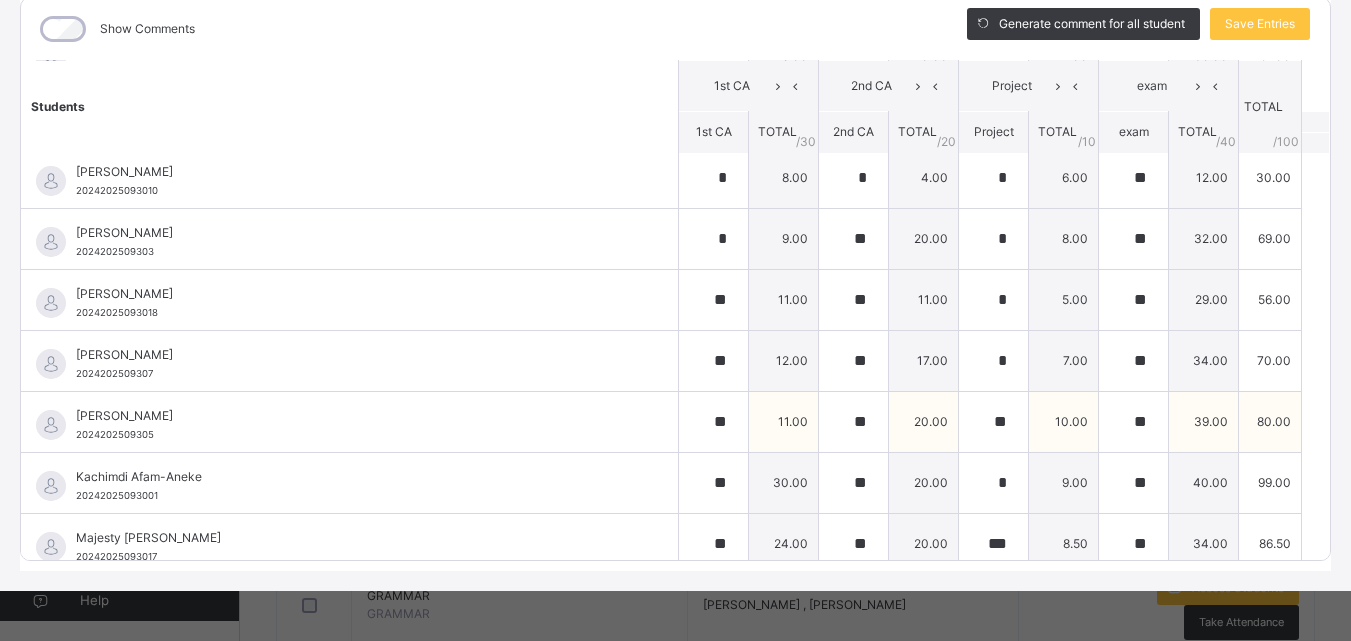 type on "*" 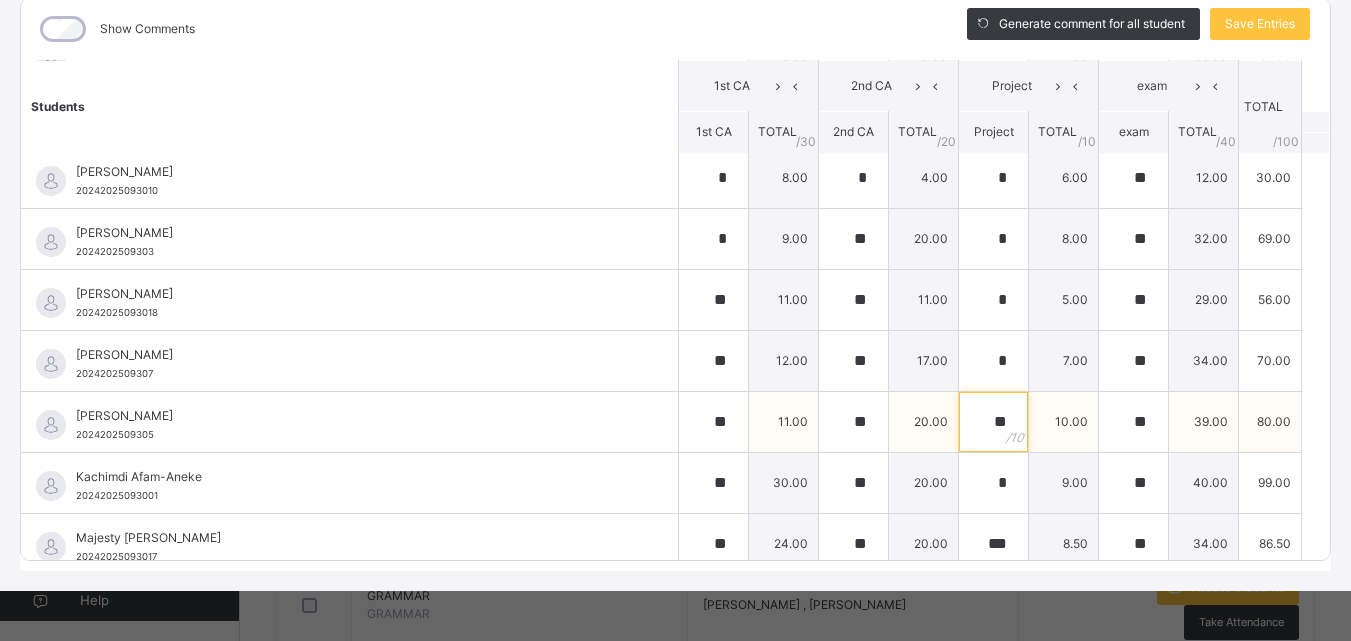 click on "**" at bounding box center [993, 422] 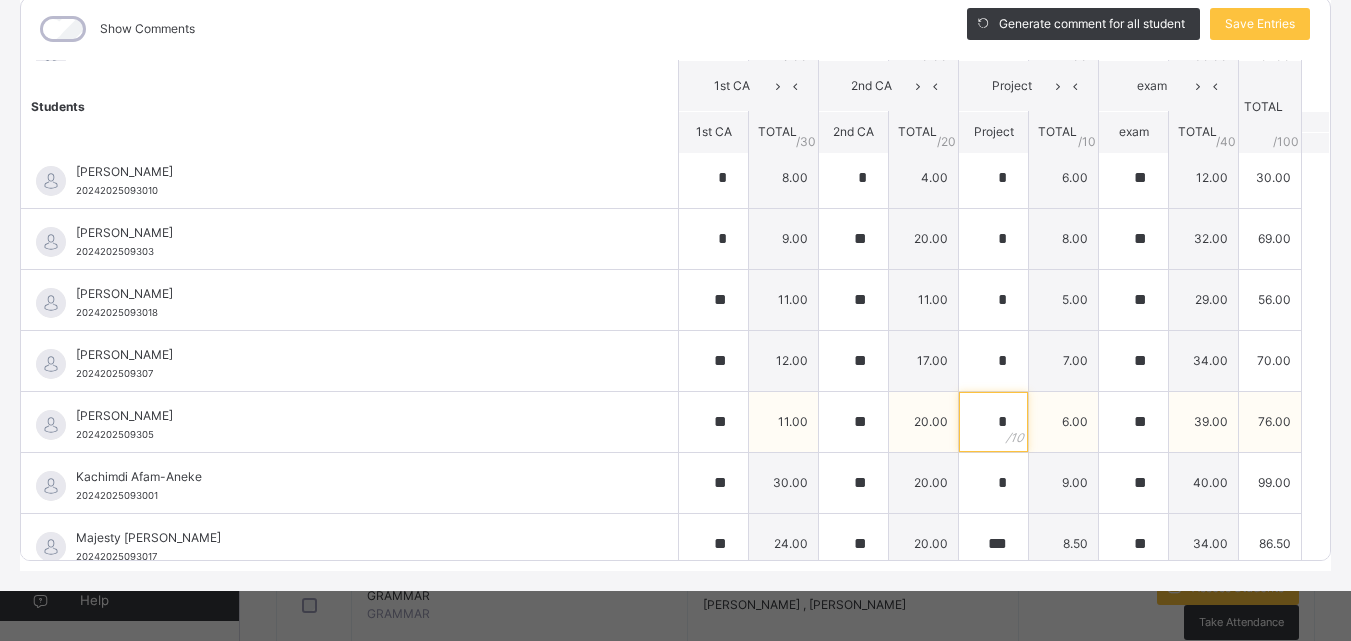 type on "*" 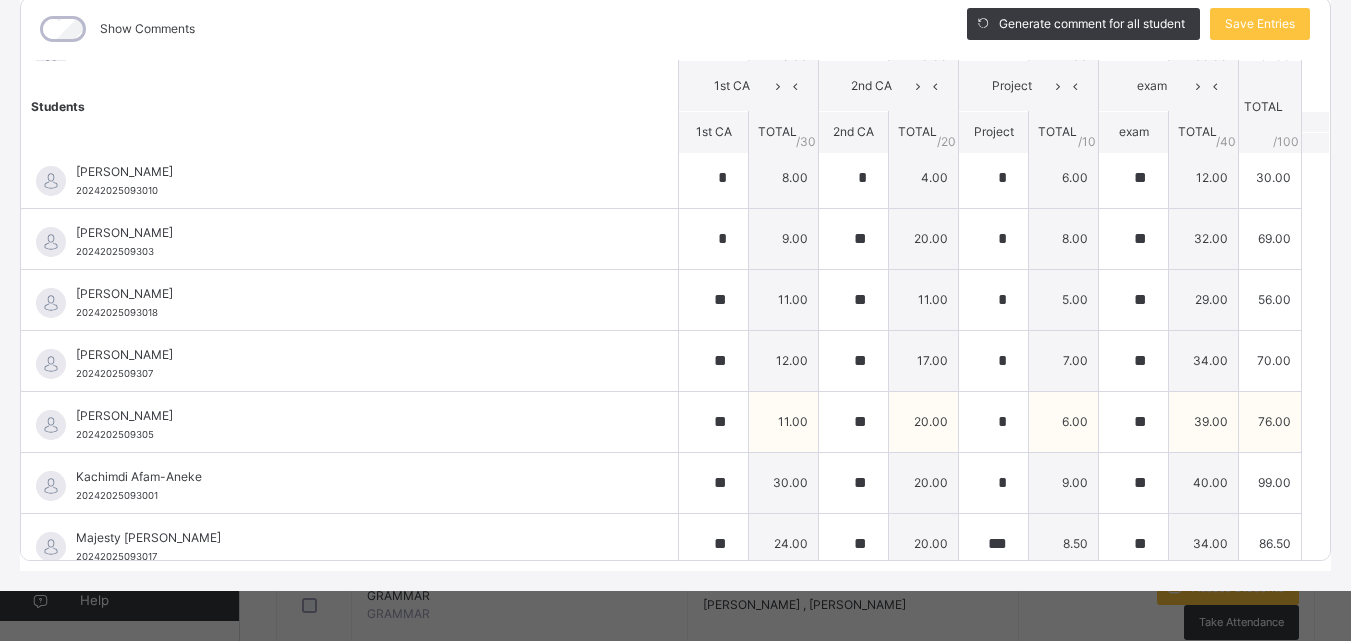 click on "[PERSON_NAME] 2024202509305" at bounding box center [349, 422] 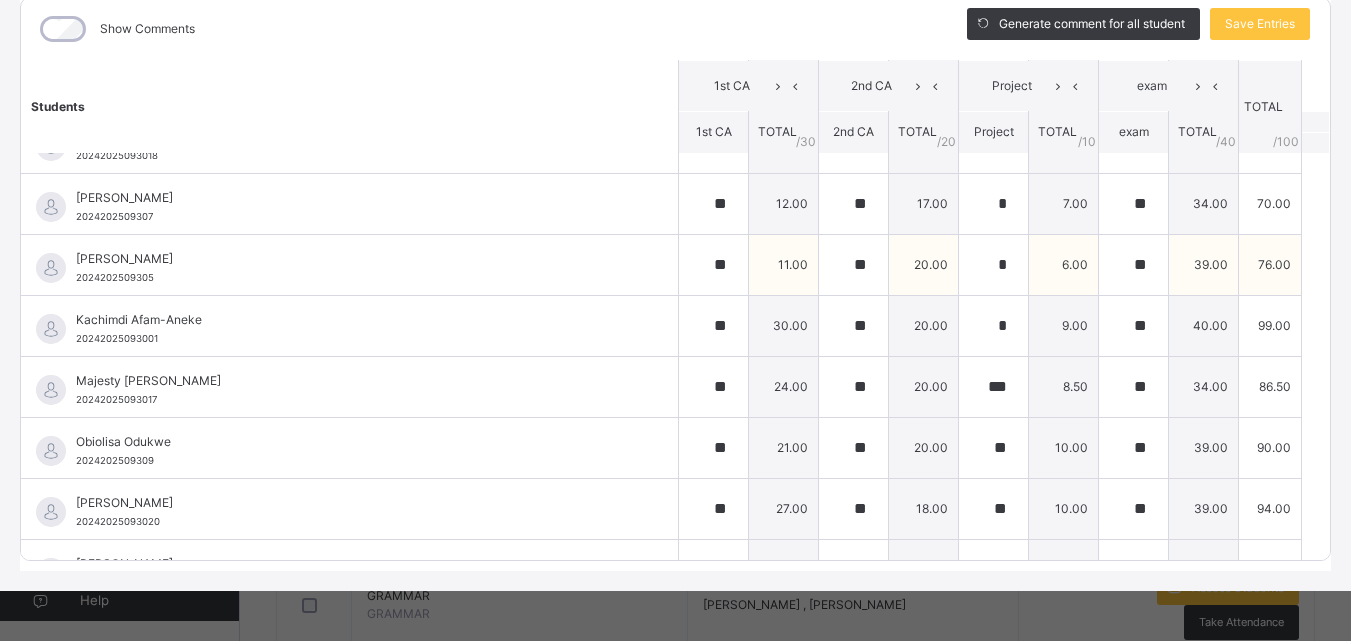 scroll, scrollTop: 532, scrollLeft: 0, axis: vertical 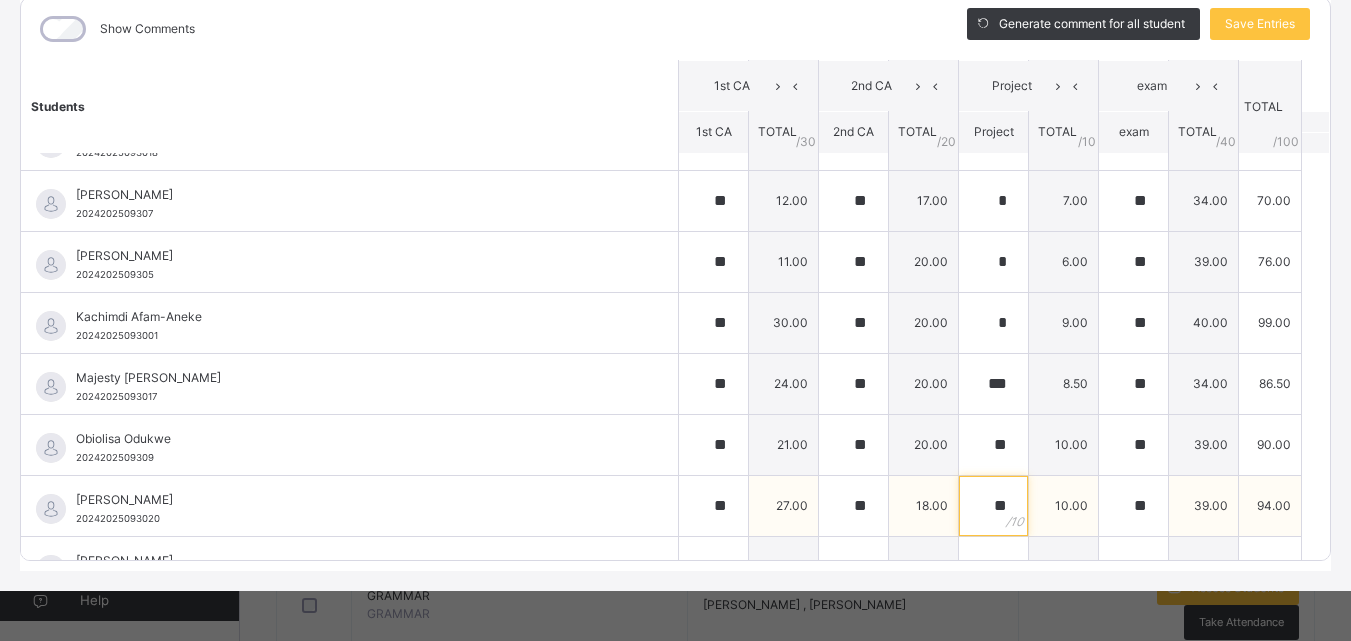 click on "**" at bounding box center [993, 506] 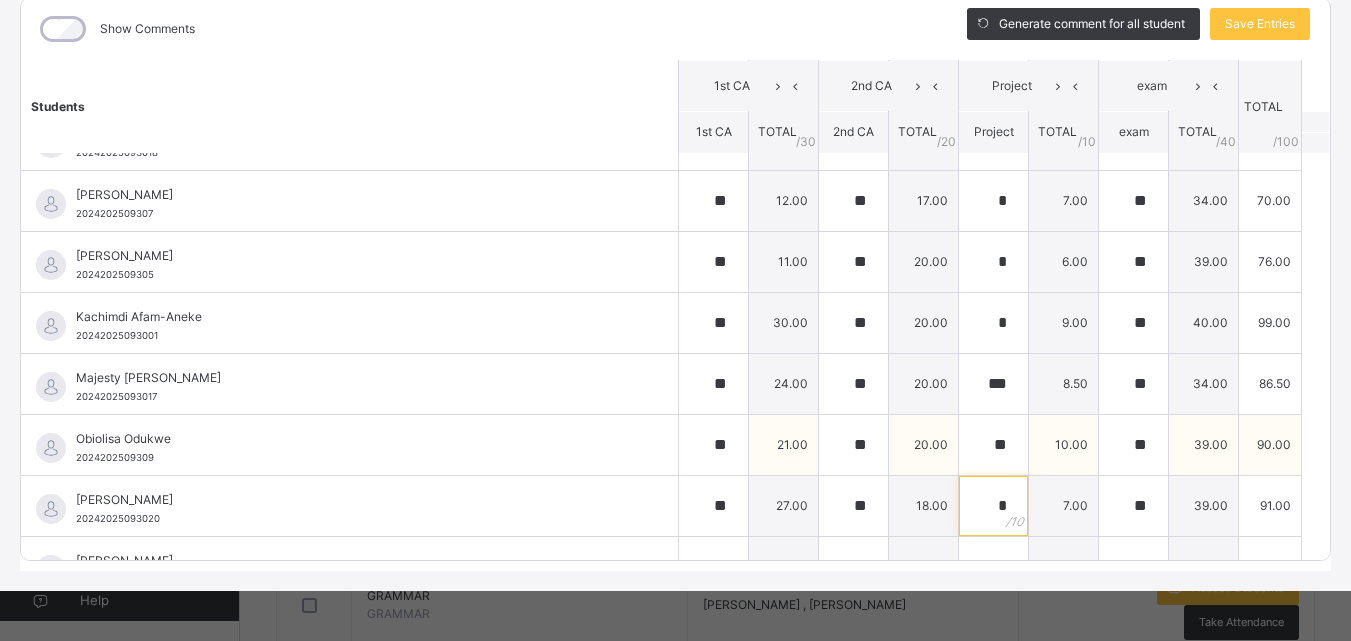 type on "*" 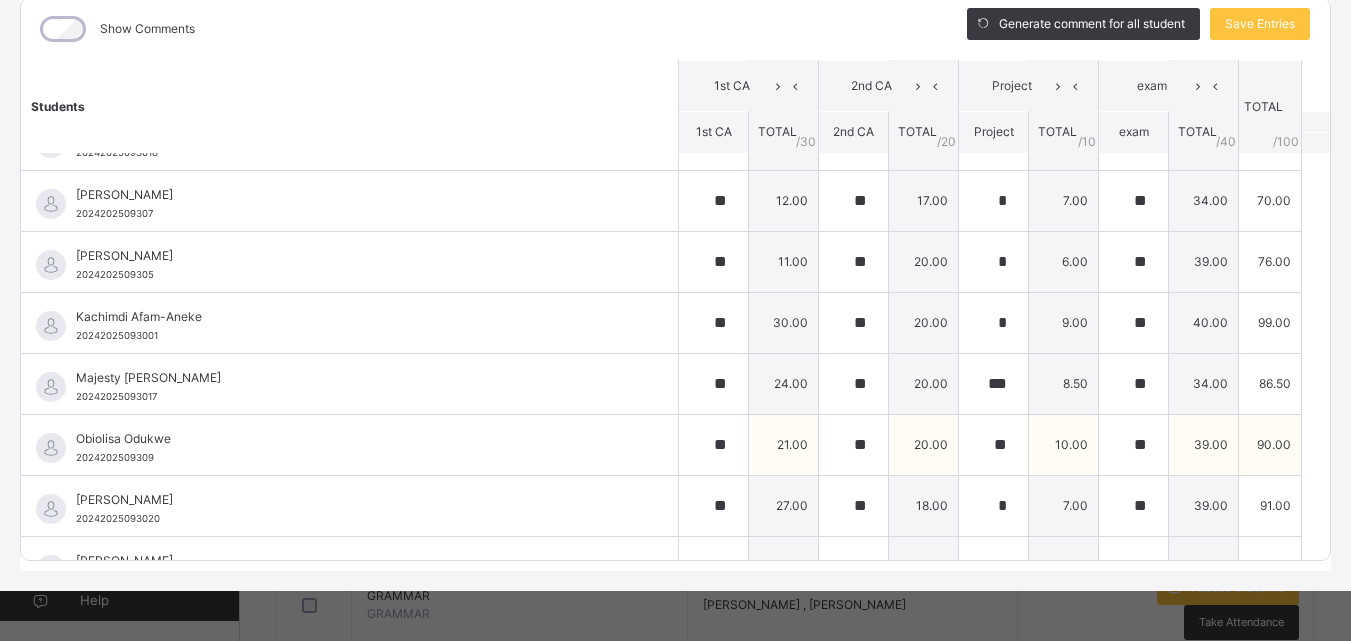 click on "Obiolisa  Odukwe 2024202509309" at bounding box center (354, 448) 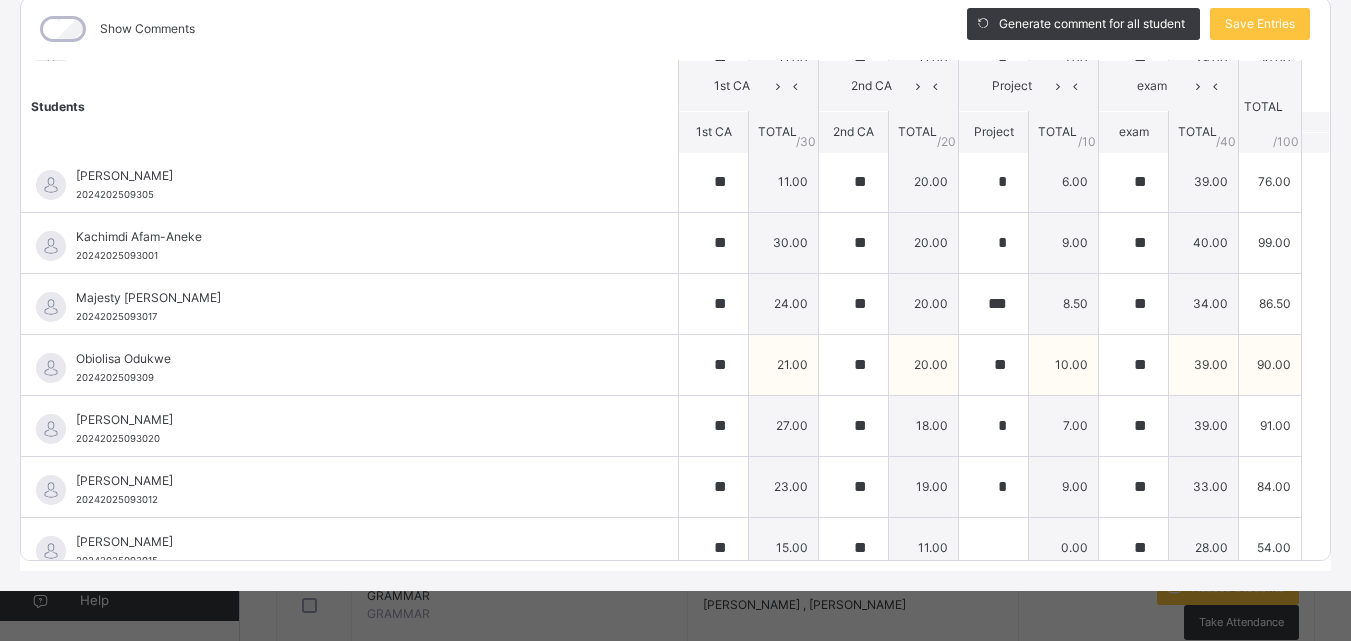 scroll, scrollTop: 652, scrollLeft: 0, axis: vertical 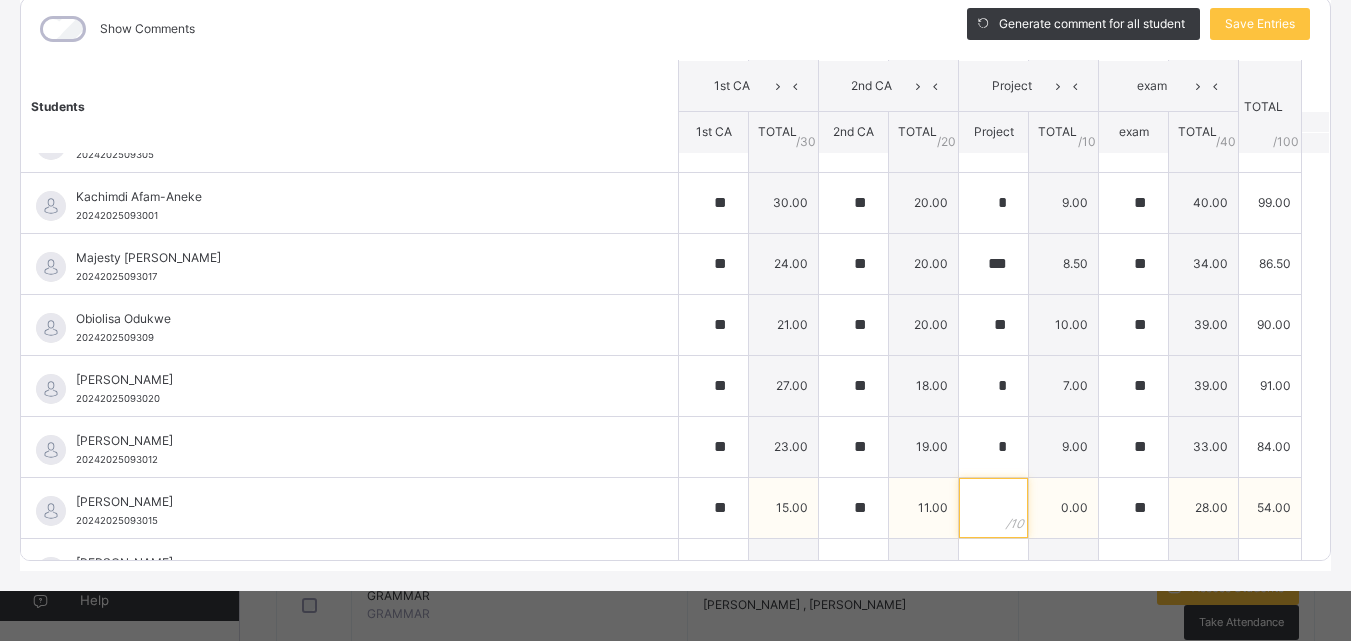 click at bounding box center [993, 508] 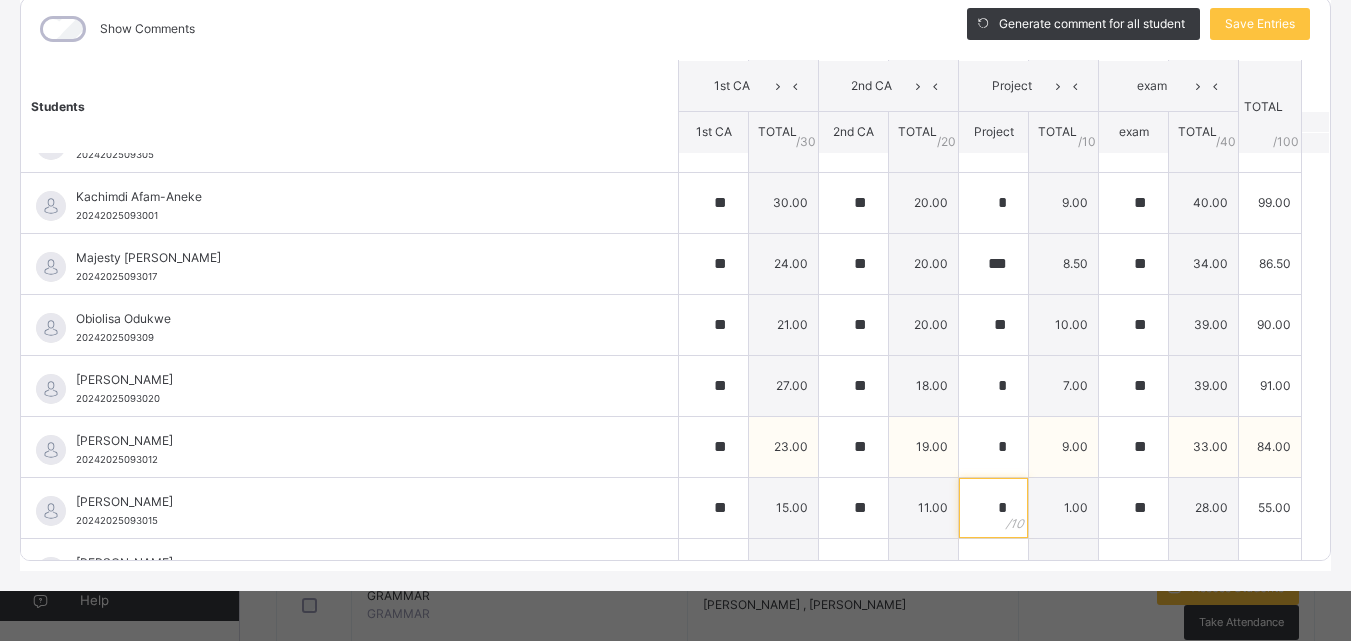 type on "*" 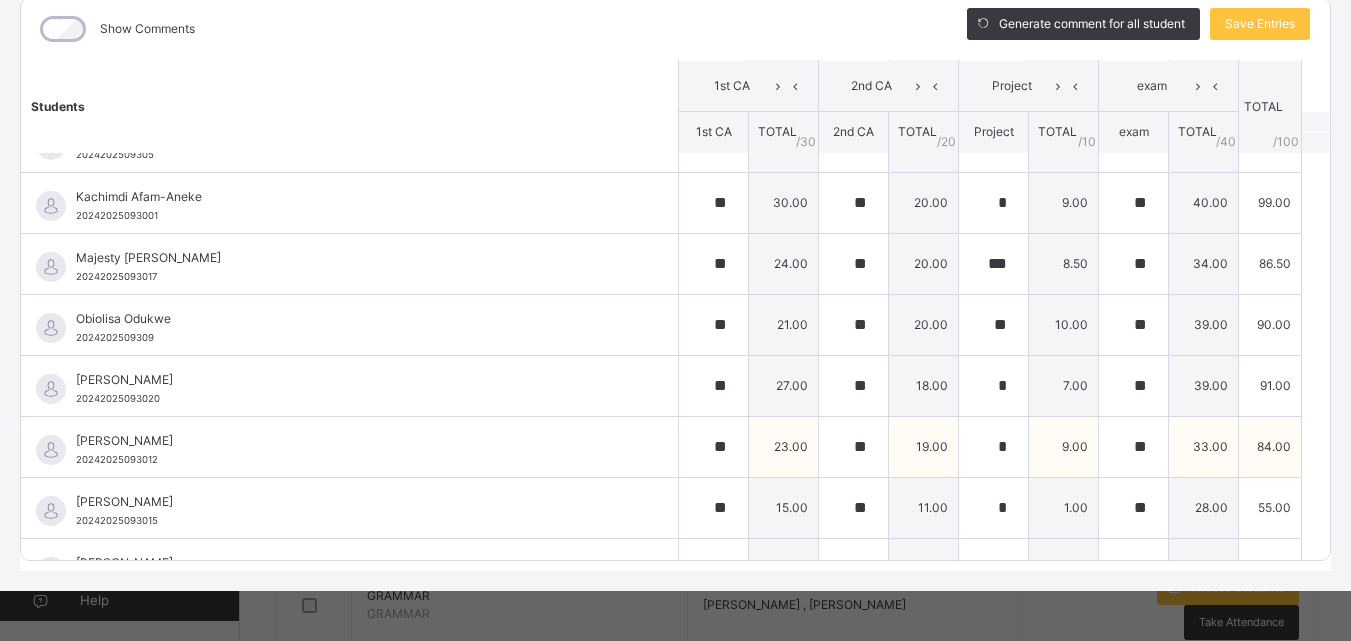 click on "[PERSON_NAME] 20242025093012" at bounding box center [349, 447] 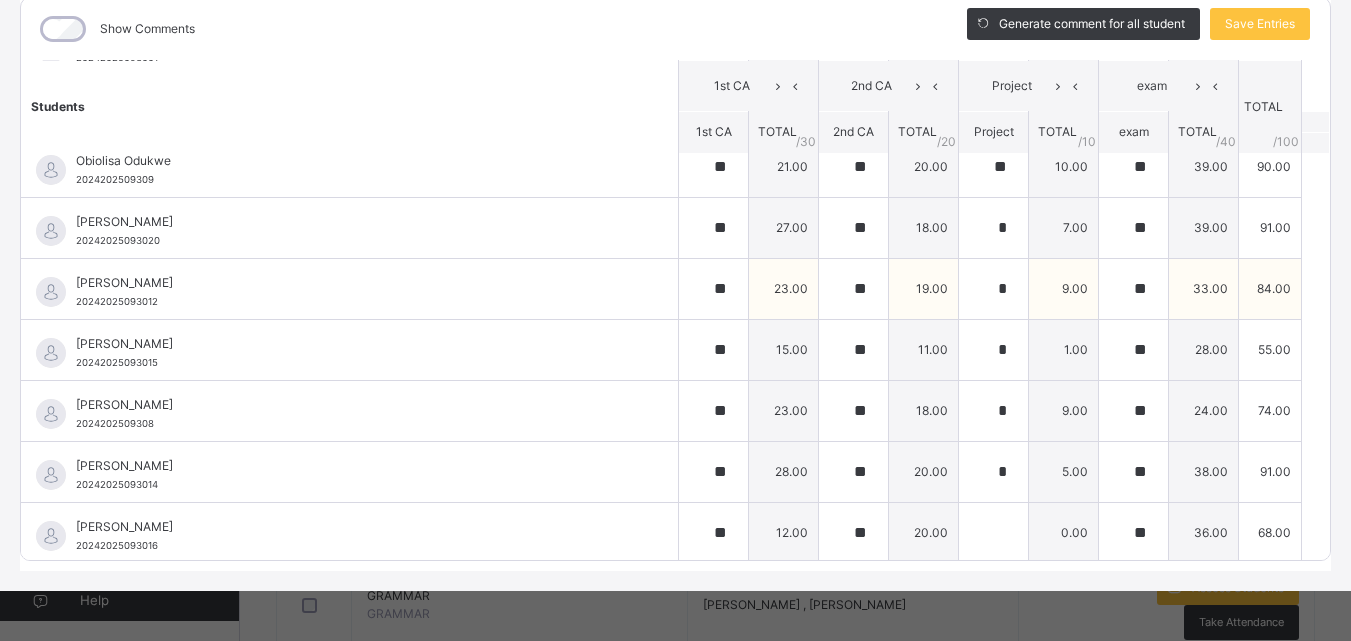 scroll, scrollTop: 812, scrollLeft: 0, axis: vertical 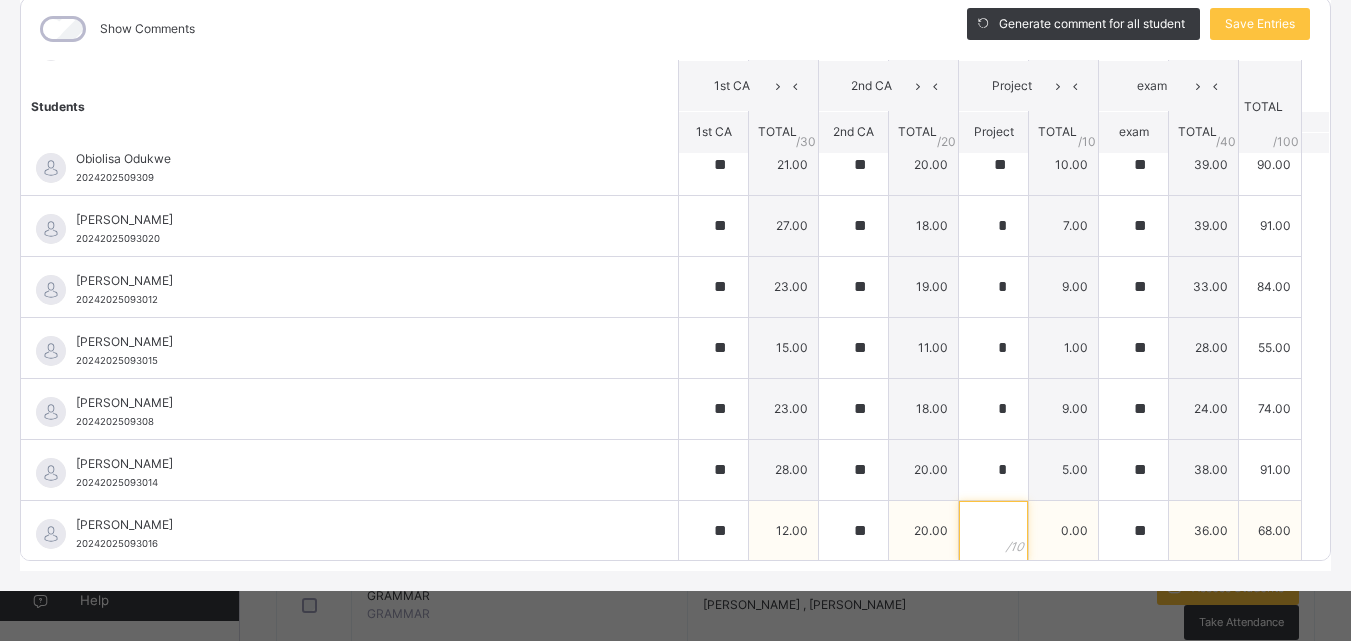 click at bounding box center (993, 531) 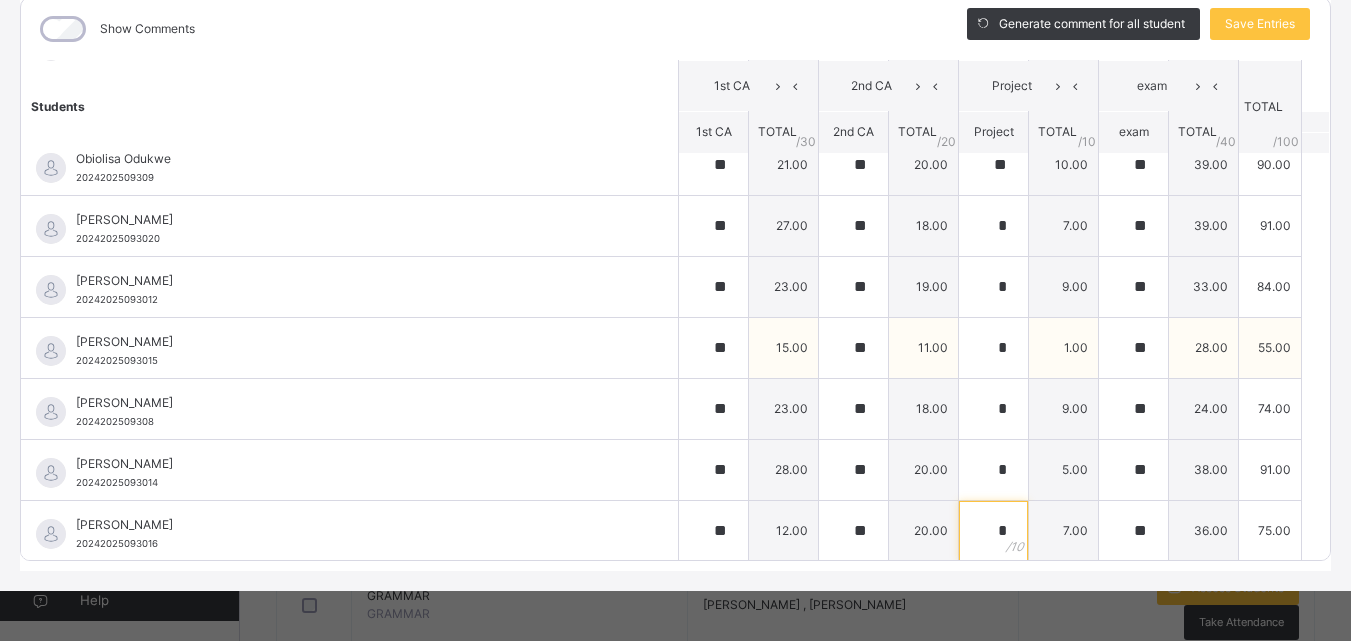type on "*" 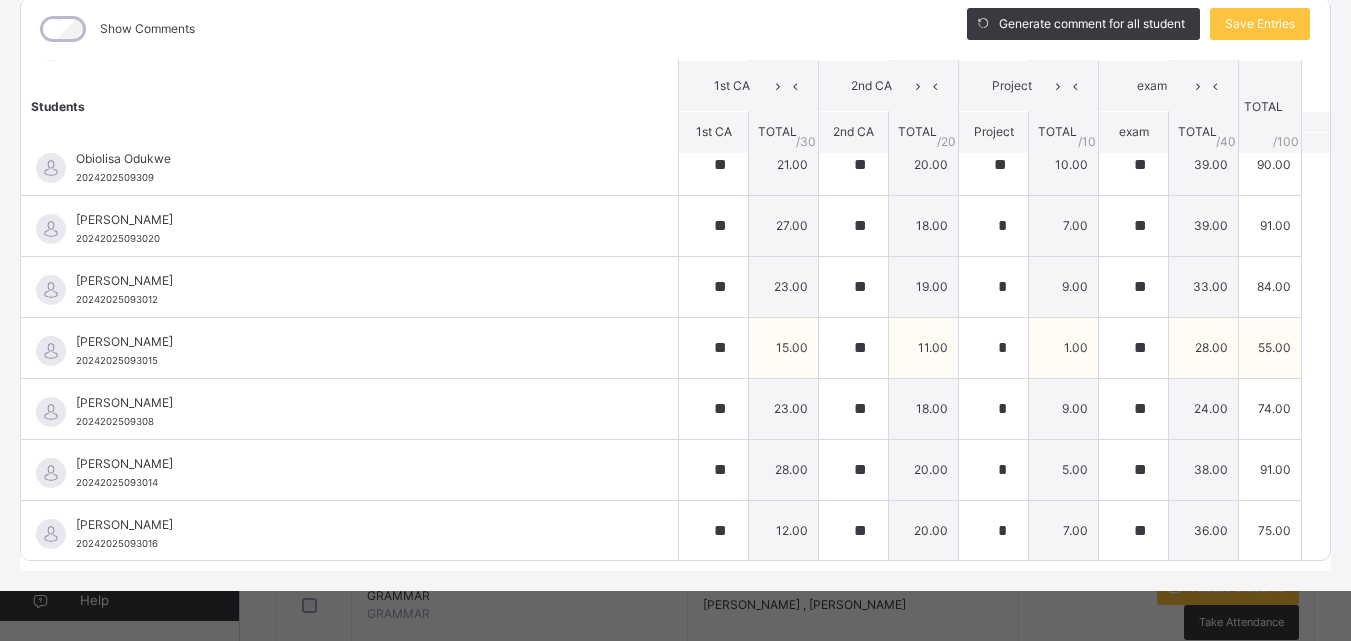 click on "[PERSON_NAME]" at bounding box center [354, 342] 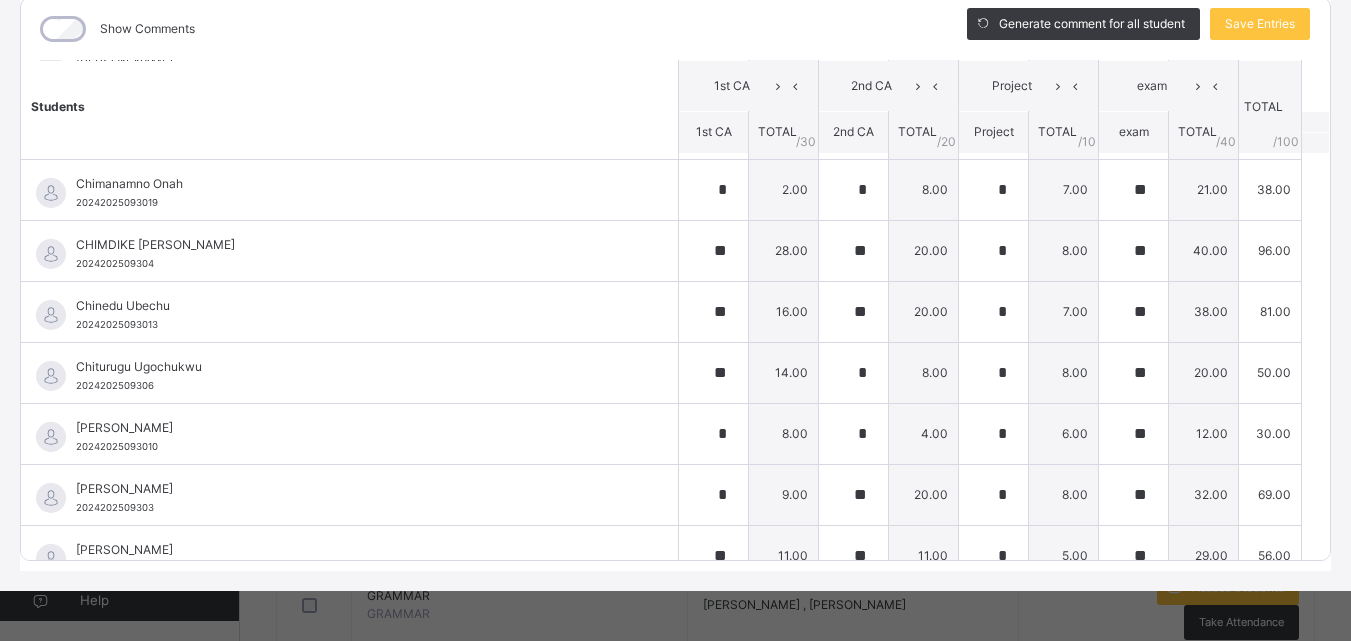 scroll, scrollTop: 0, scrollLeft: 0, axis: both 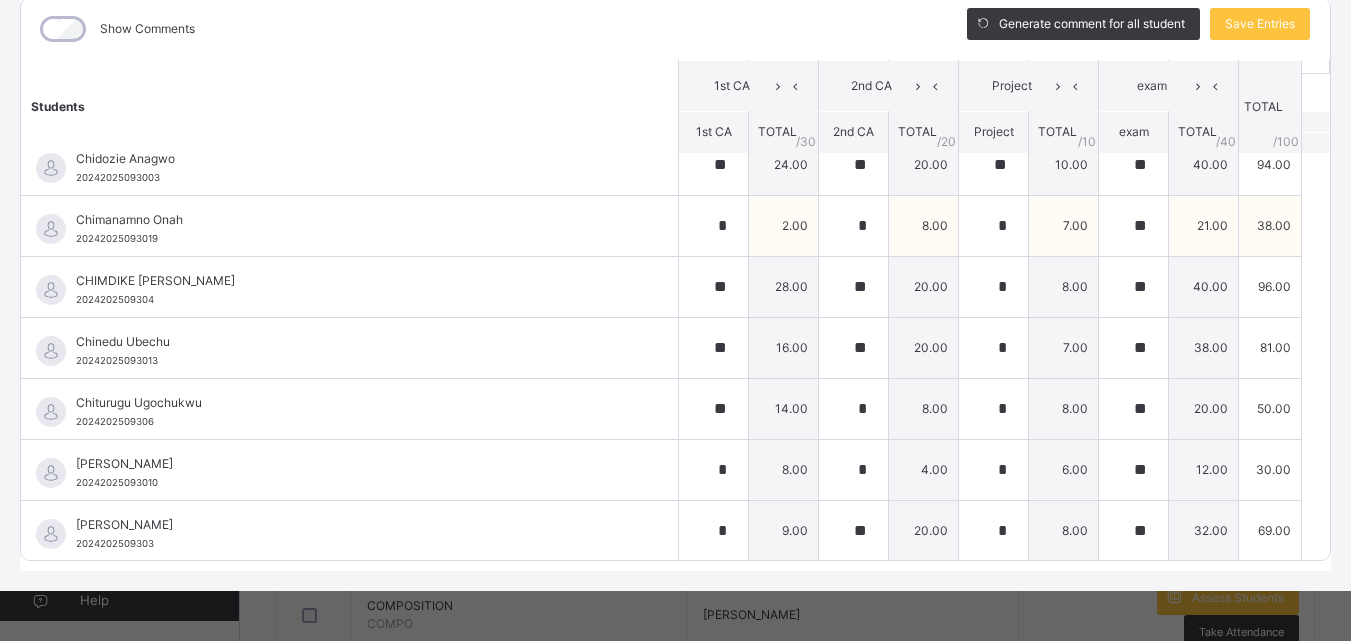 click on "Chimanamno  Onah 20242025093019" at bounding box center (354, 229) 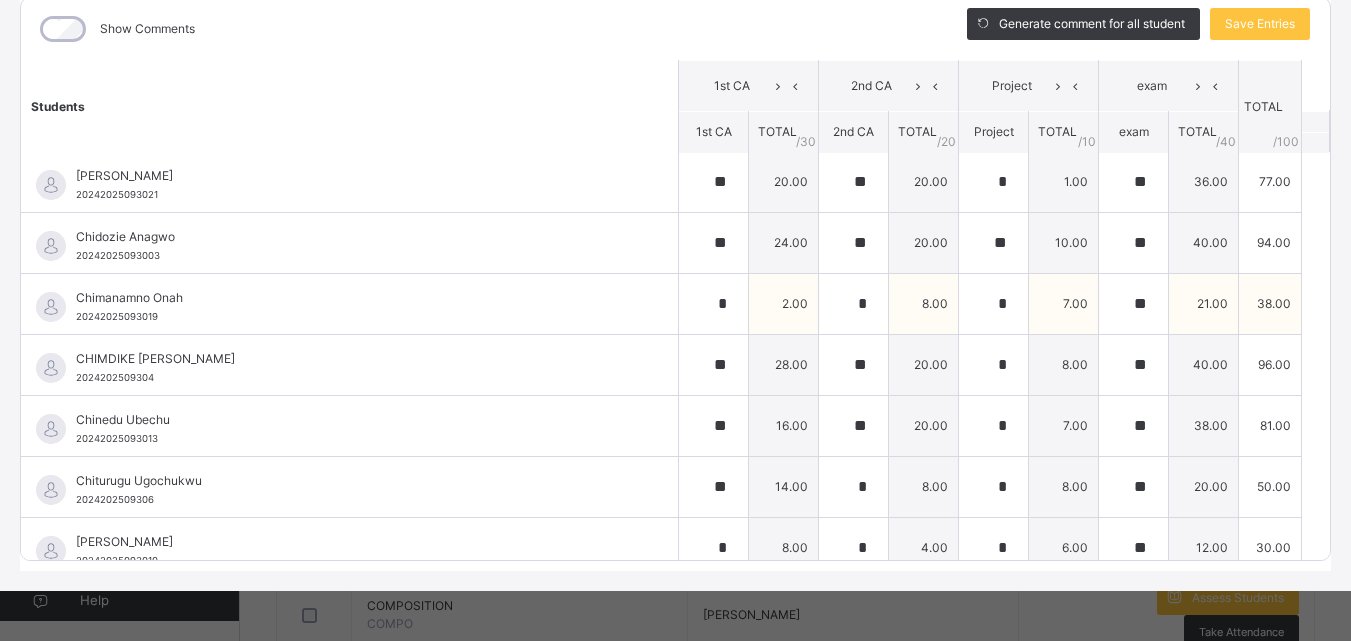 scroll, scrollTop: 0, scrollLeft: 0, axis: both 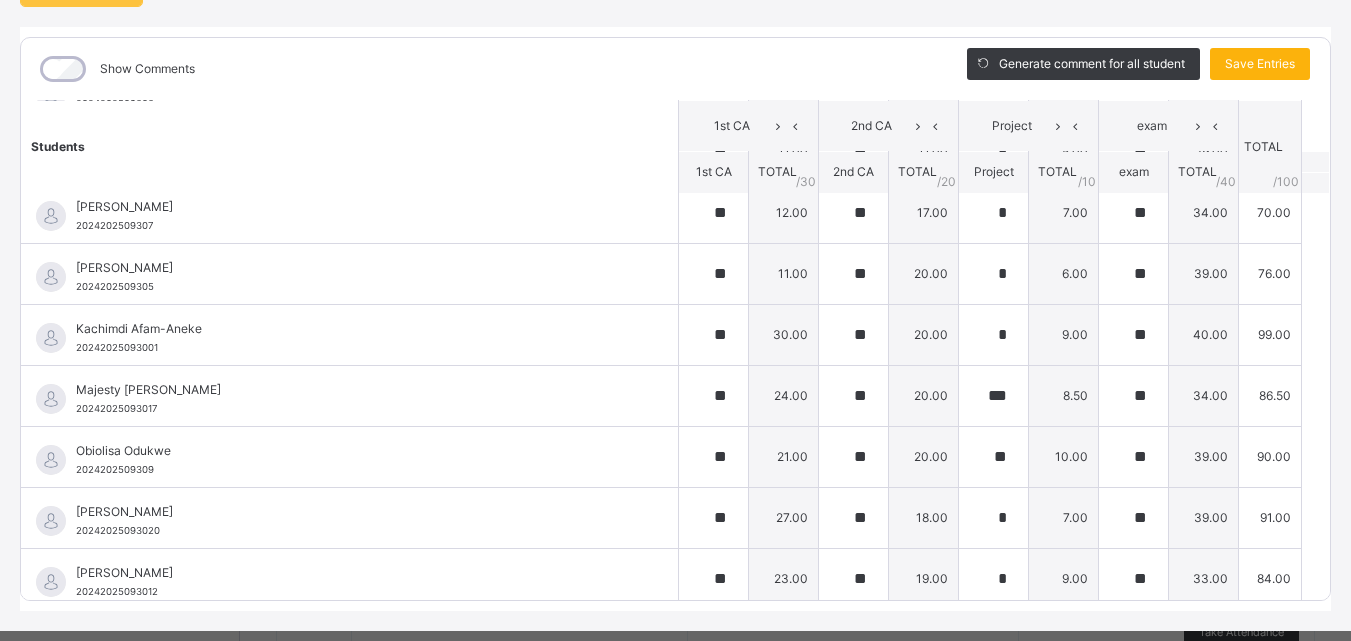click on "Save Entries" at bounding box center (1260, 64) 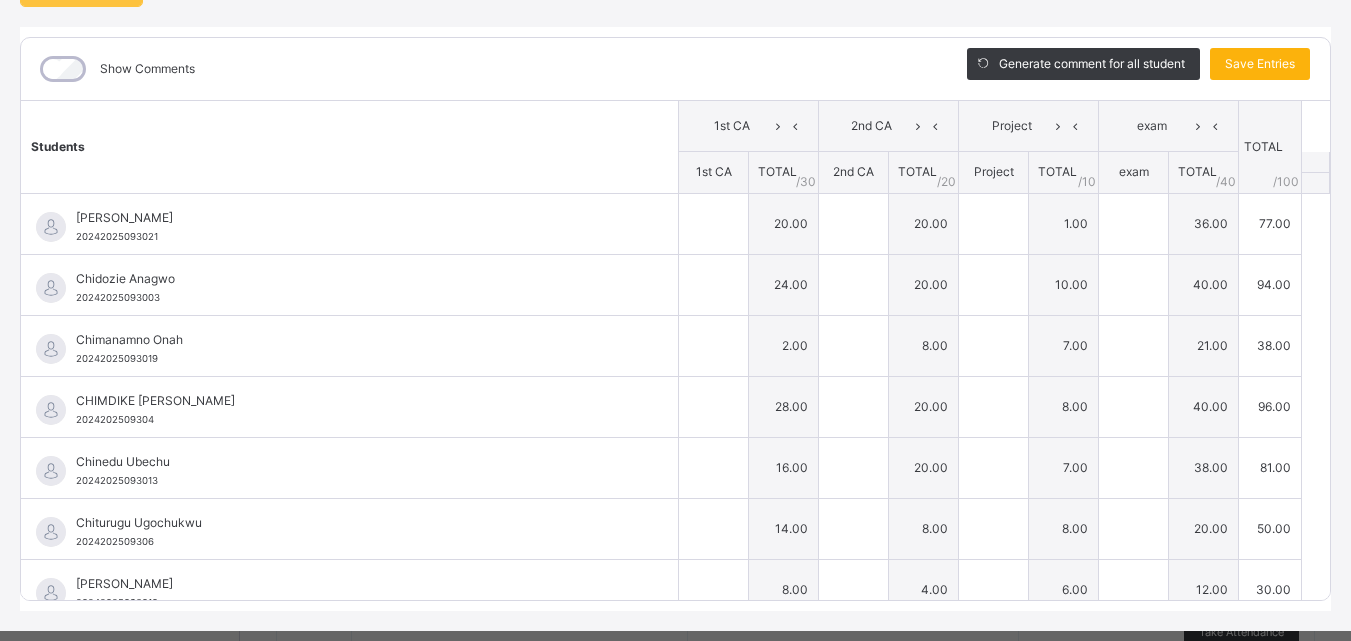 type on "**" 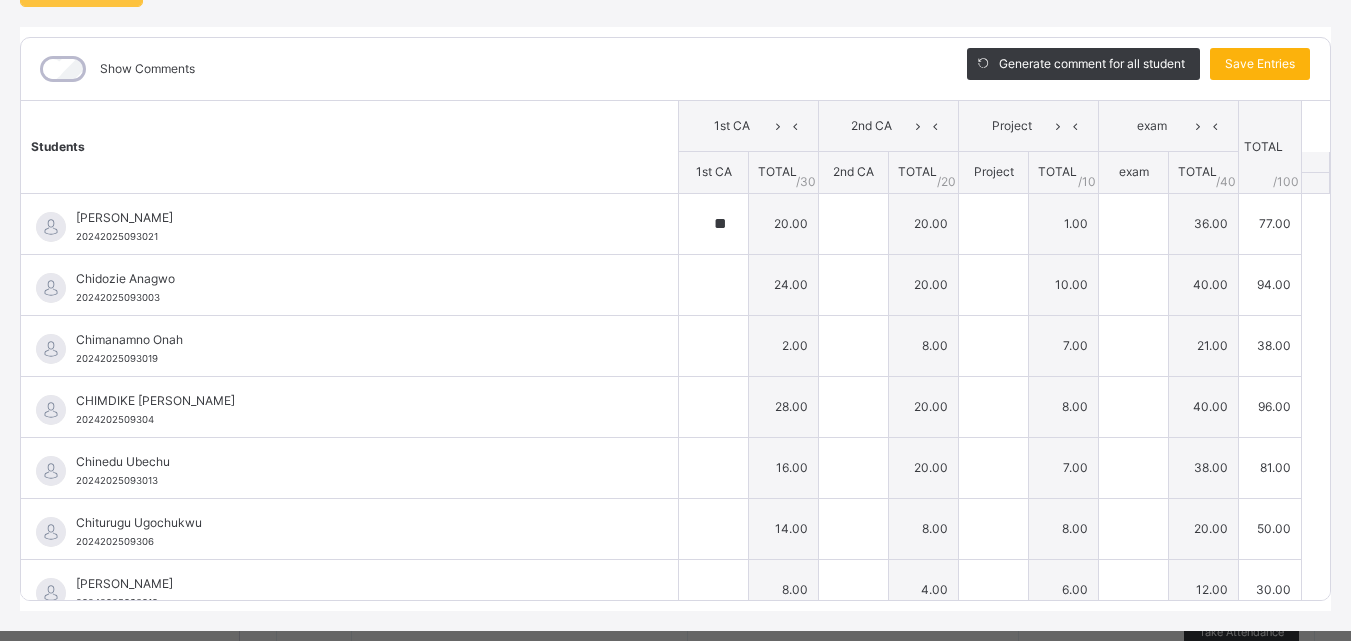 type on "**" 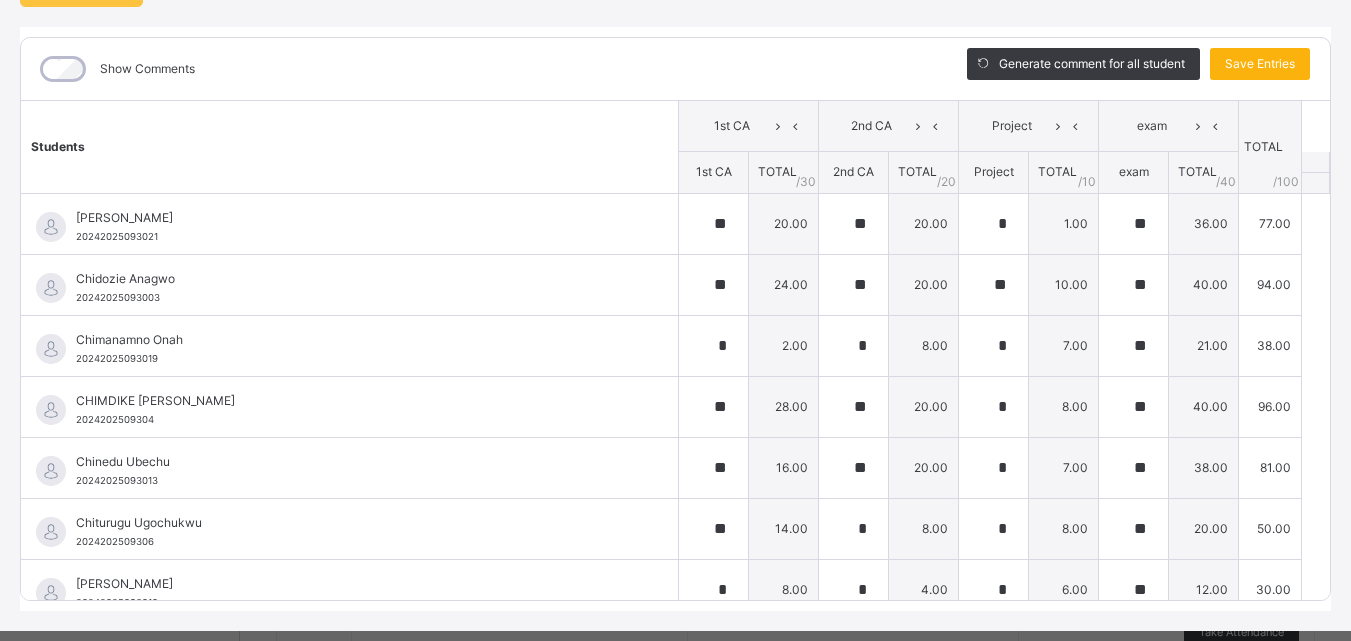type on "**" 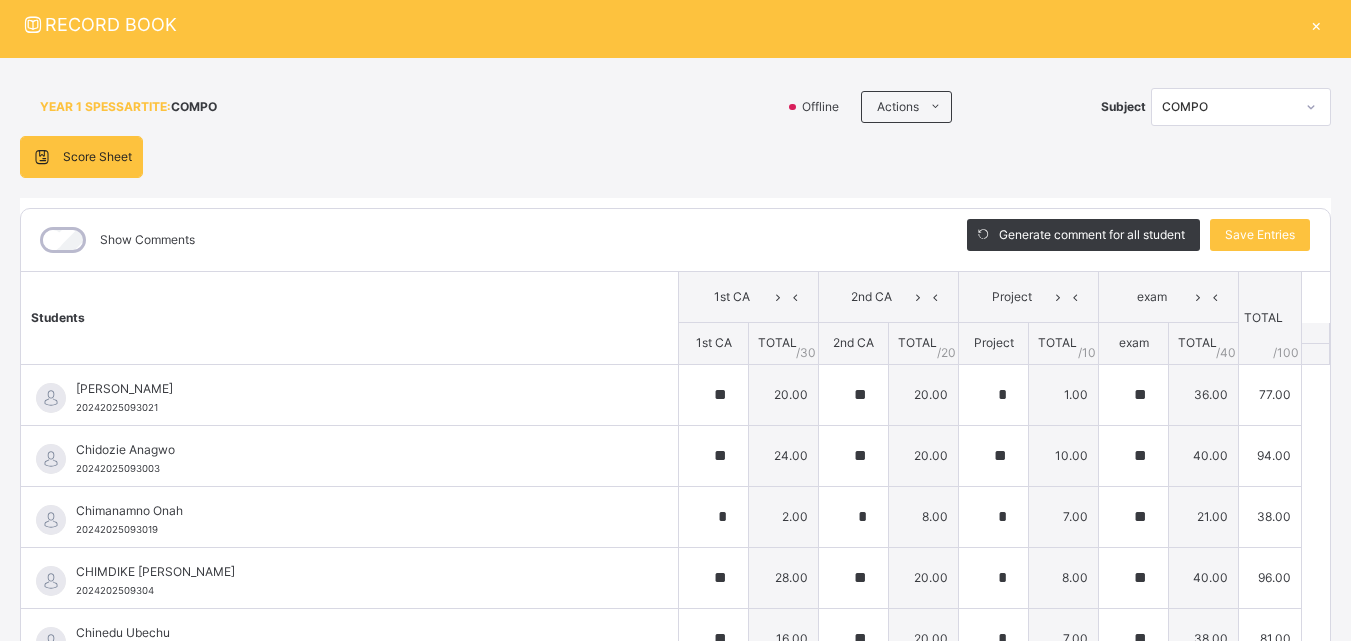 scroll, scrollTop: 54, scrollLeft: 0, axis: vertical 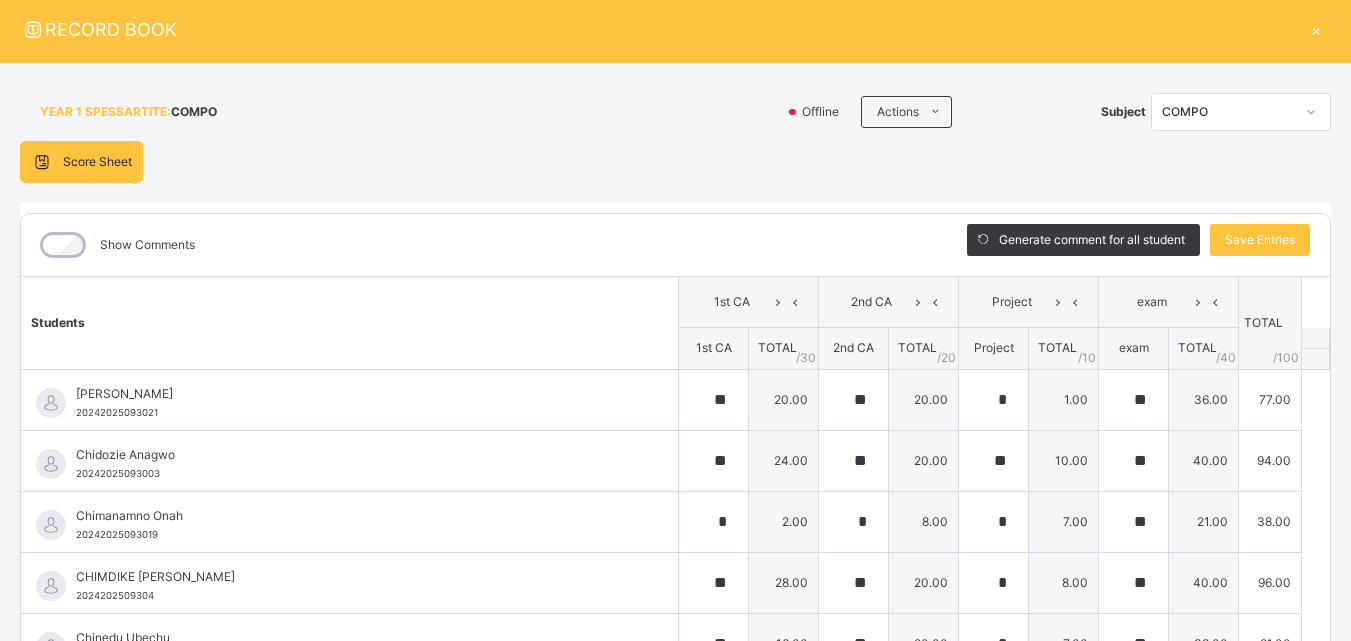 click 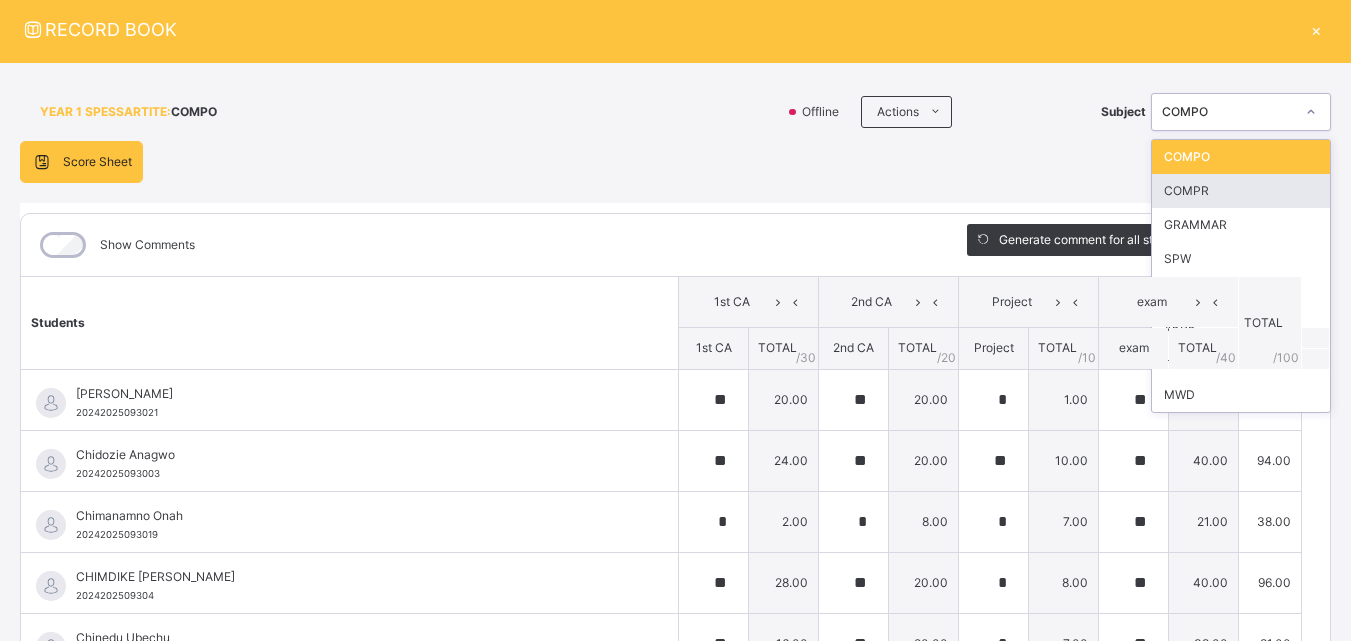 click on "COMPR" at bounding box center [1241, 191] 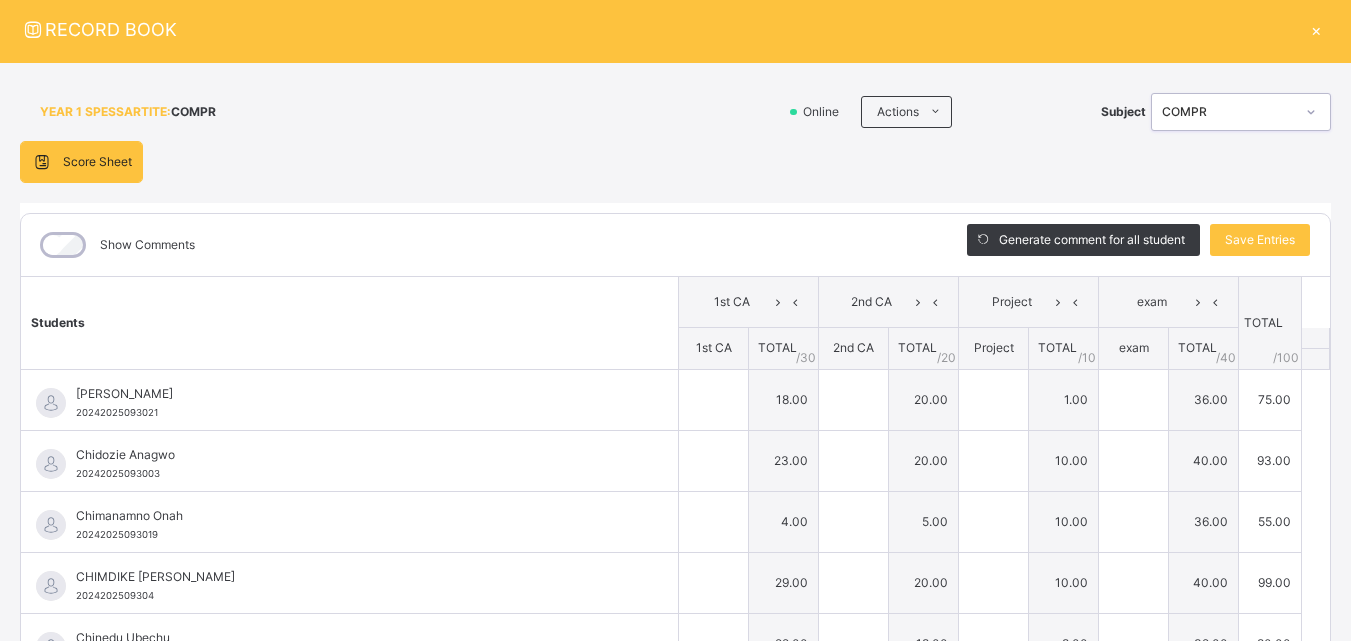 type on "**" 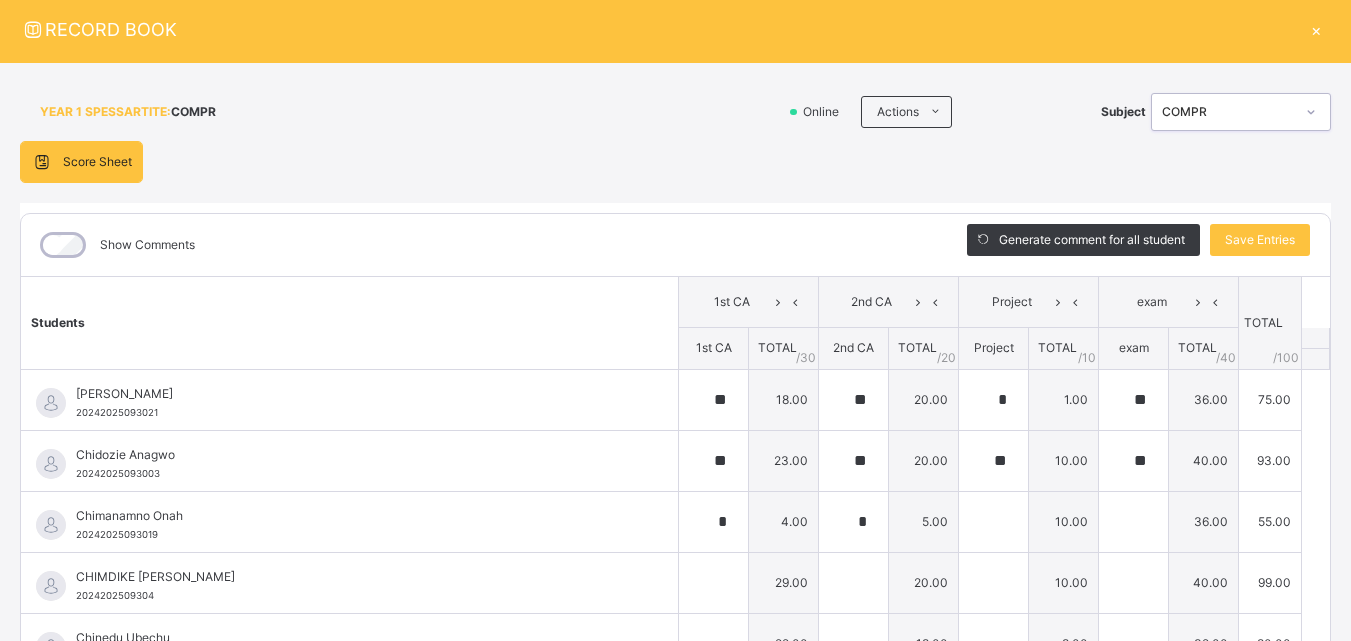 type on "**" 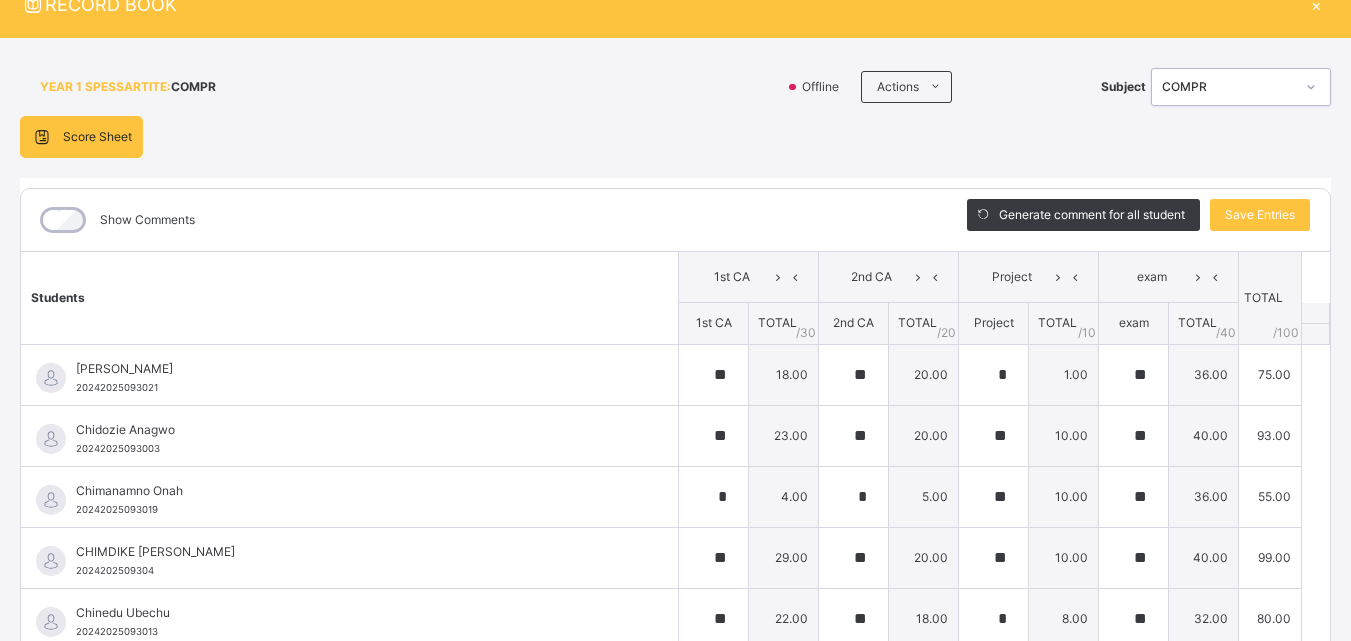 scroll, scrollTop: 167, scrollLeft: 0, axis: vertical 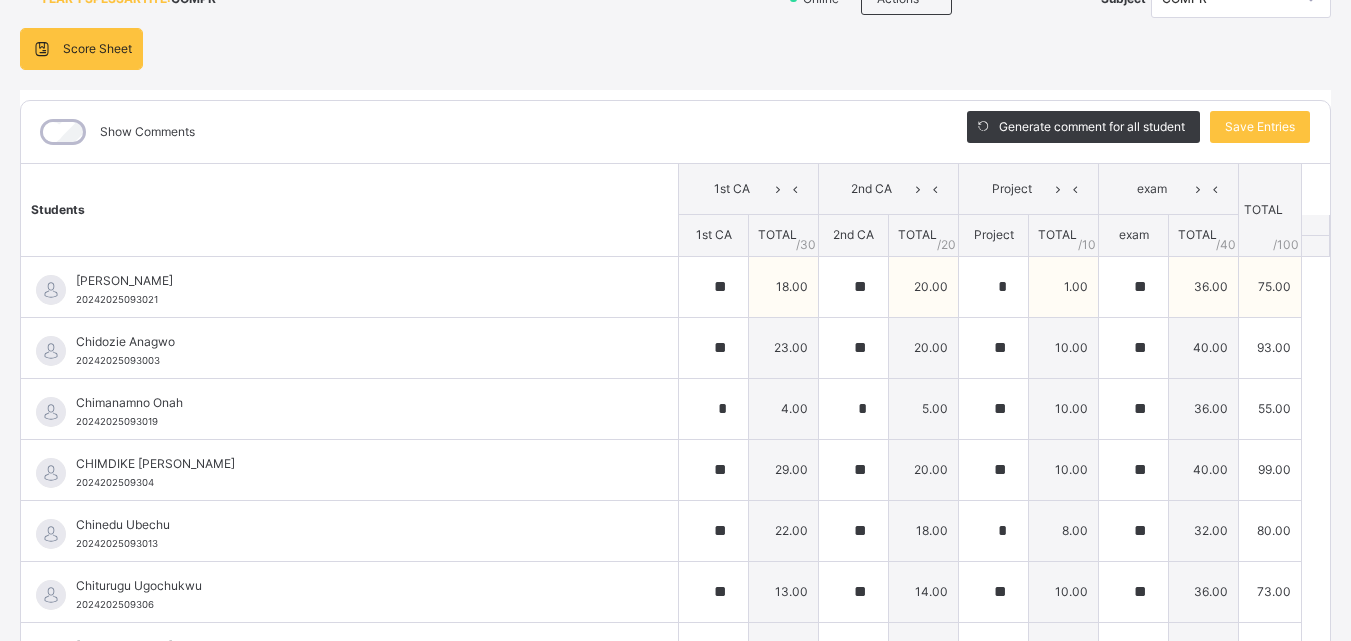 click on "[PERSON_NAME] 20242025093021" at bounding box center (349, 287) 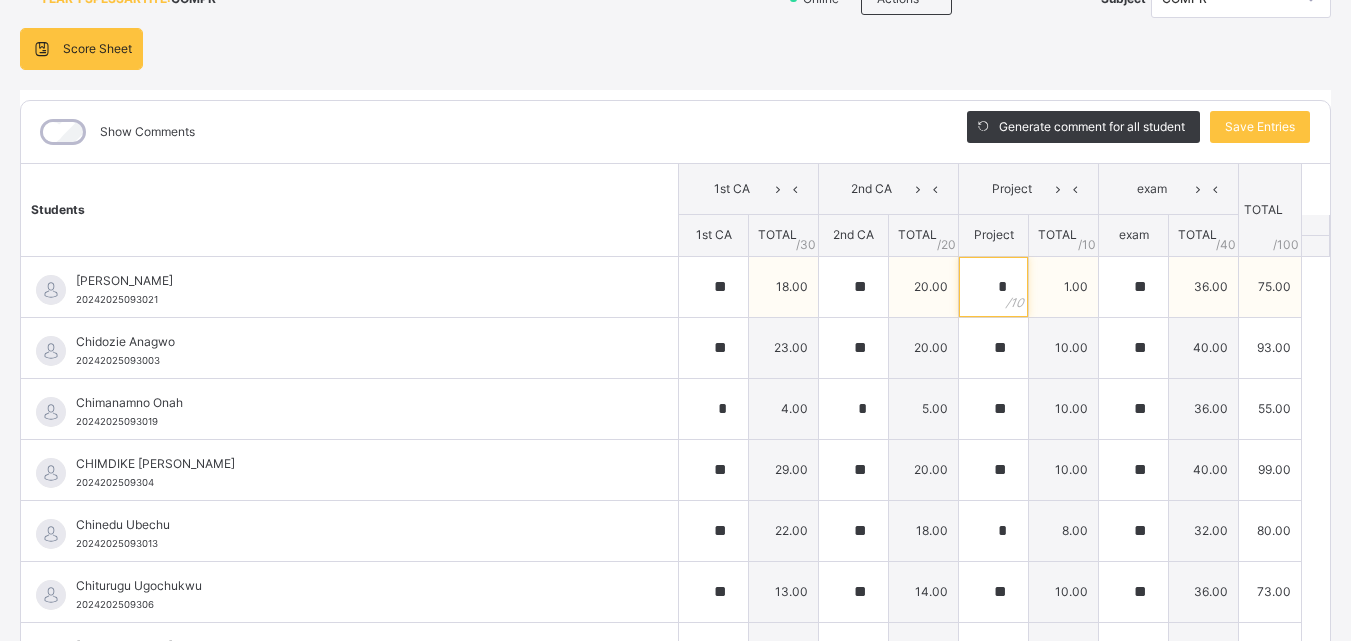 click on "*" at bounding box center (993, 287) 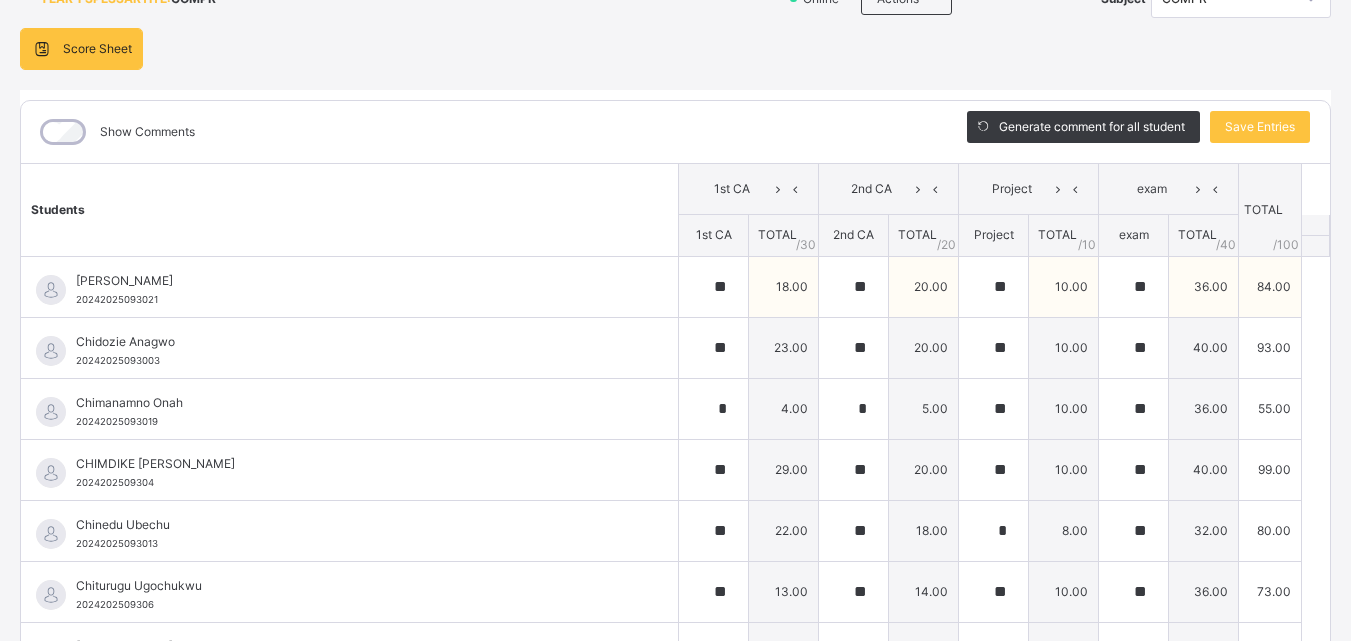 click on "[PERSON_NAME]" at bounding box center [354, 281] 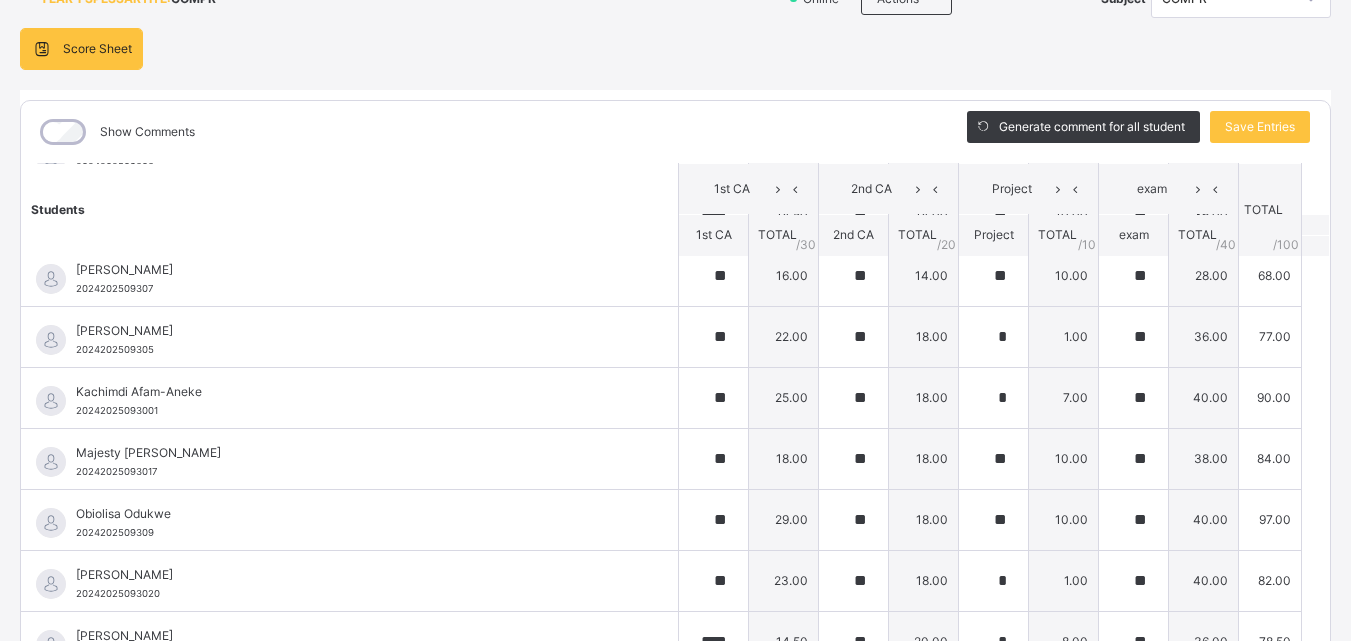 scroll, scrollTop: 600, scrollLeft: 0, axis: vertical 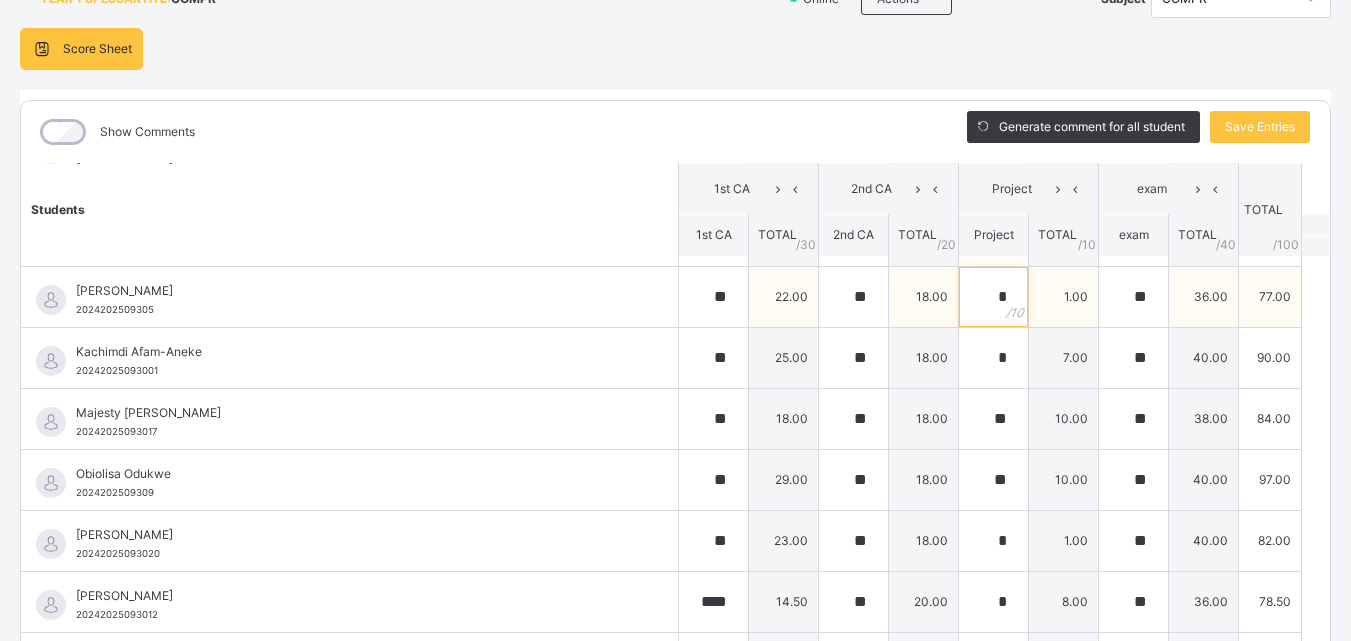click on "*" at bounding box center (993, 297) 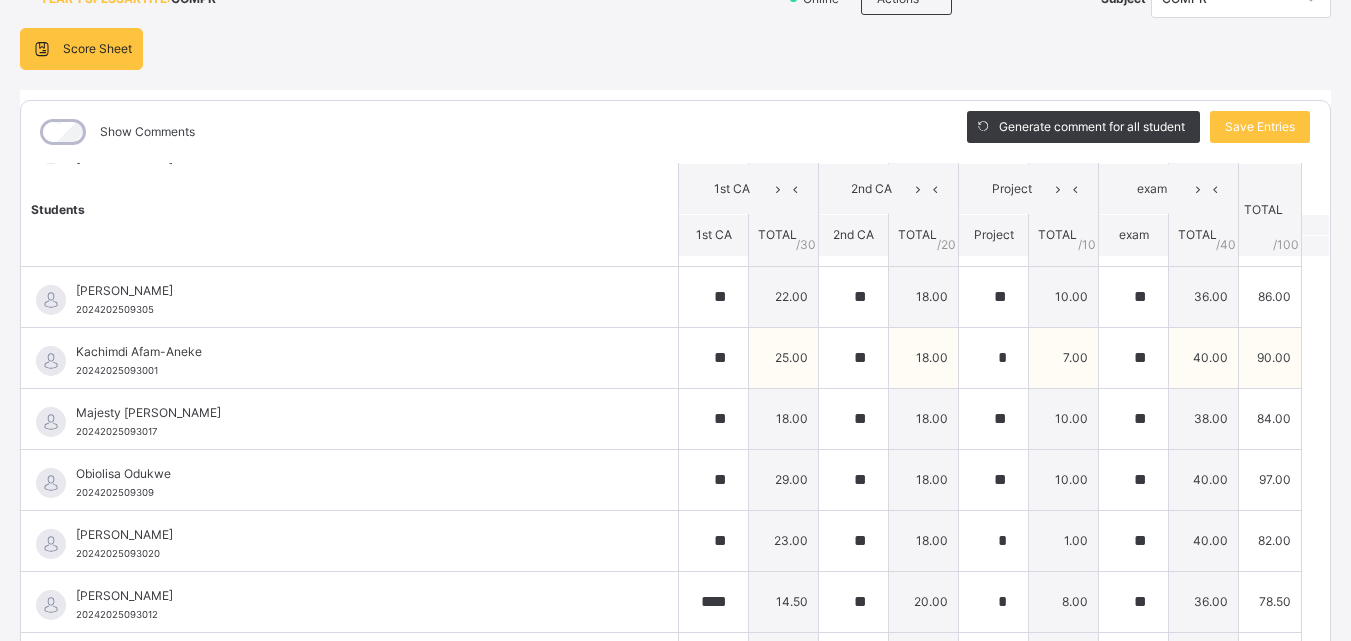 click on "Kachimdi  Afam-Aneke" at bounding box center (354, 352) 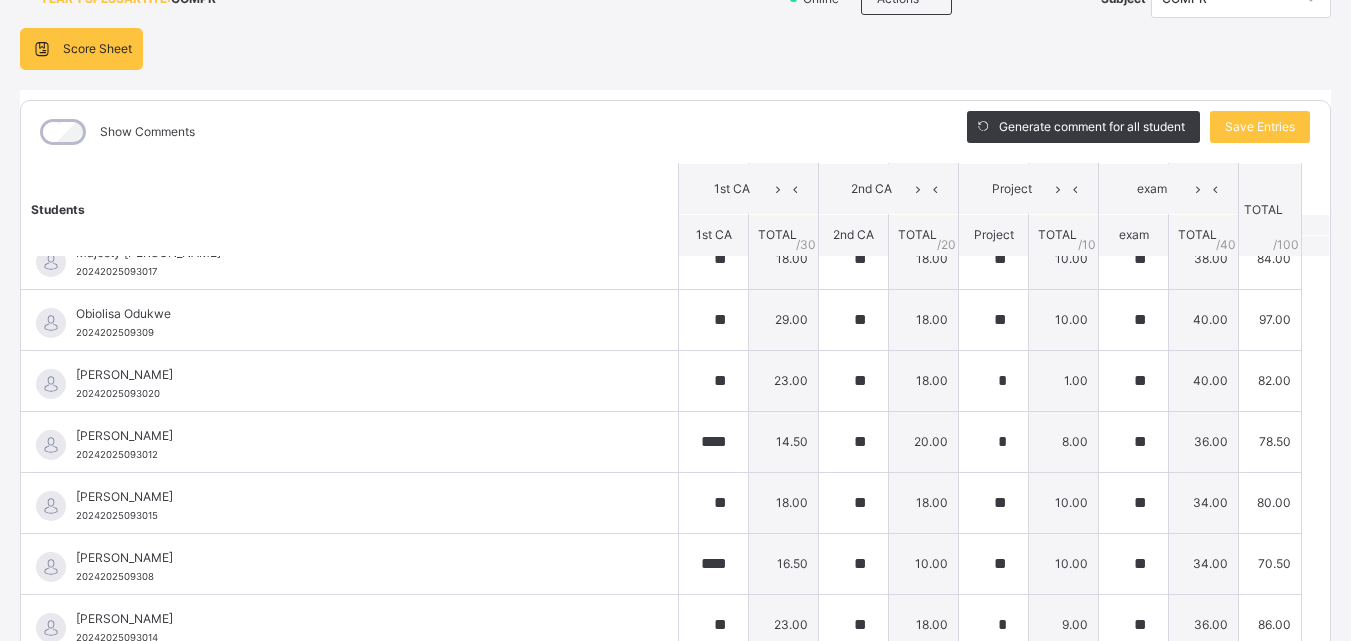 scroll, scrollTop: 800, scrollLeft: 0, axis: vertical 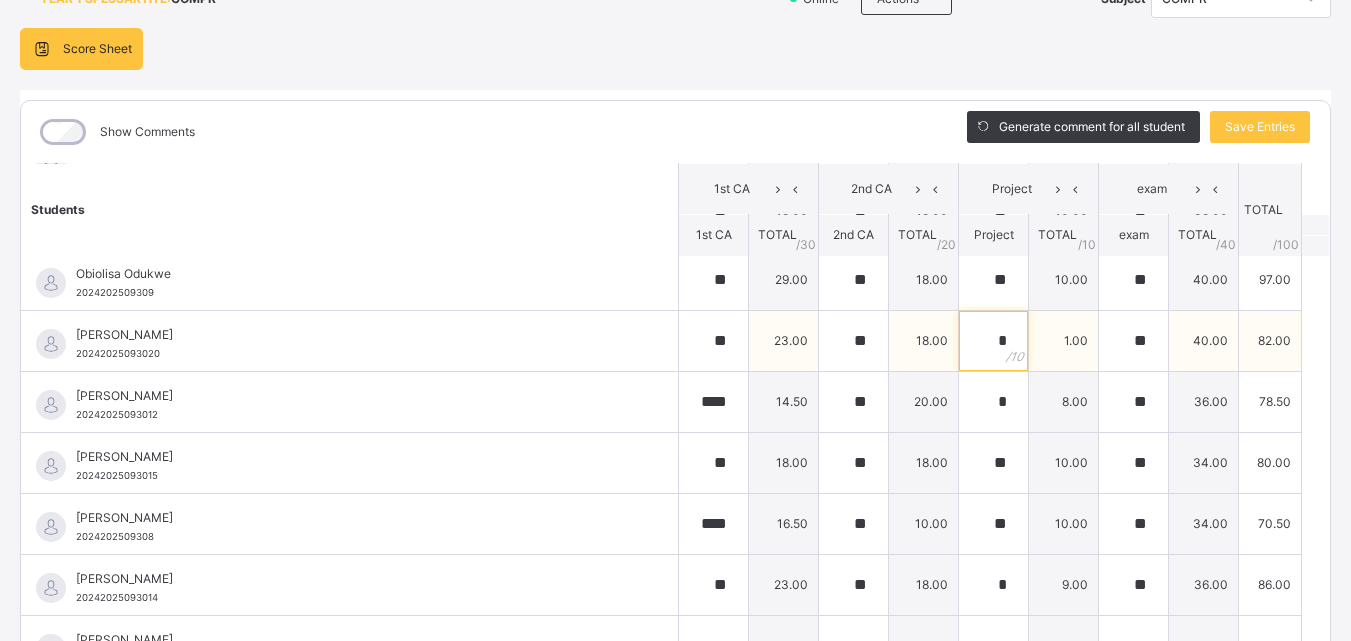 click on "*" at bounding box center [993, 341] 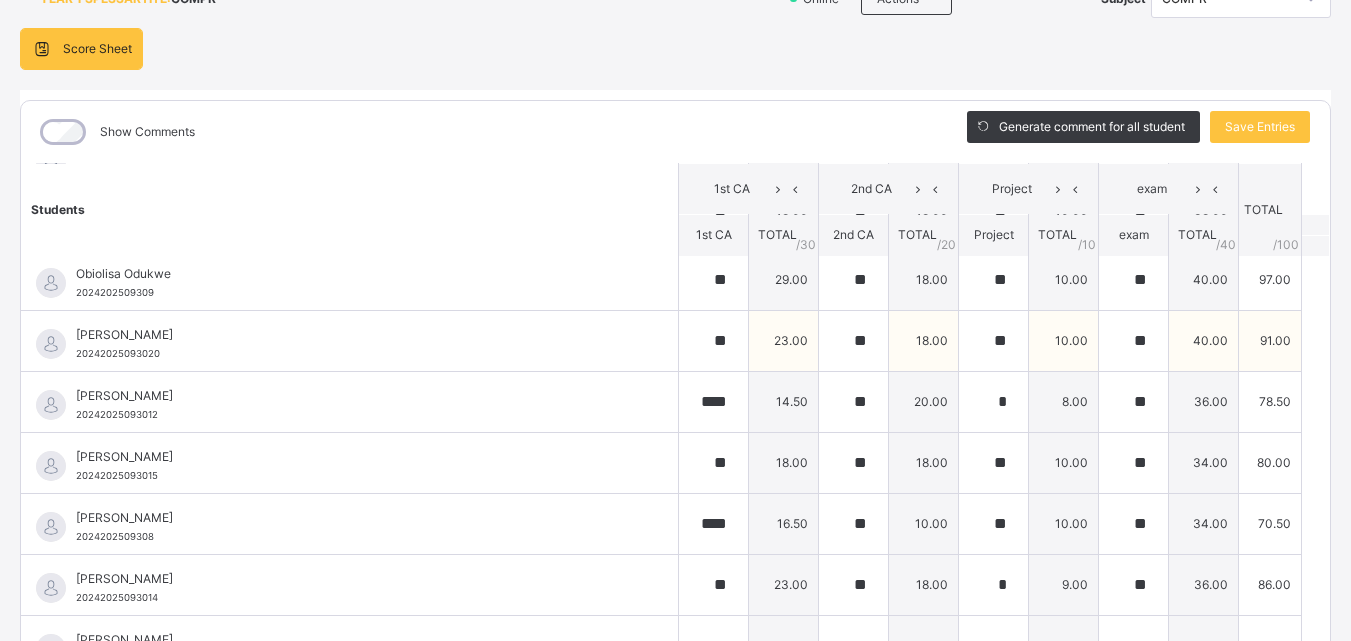 click on "Sobechukwu  Onyebeke 20242025093020" at bounding box center [354, 344] 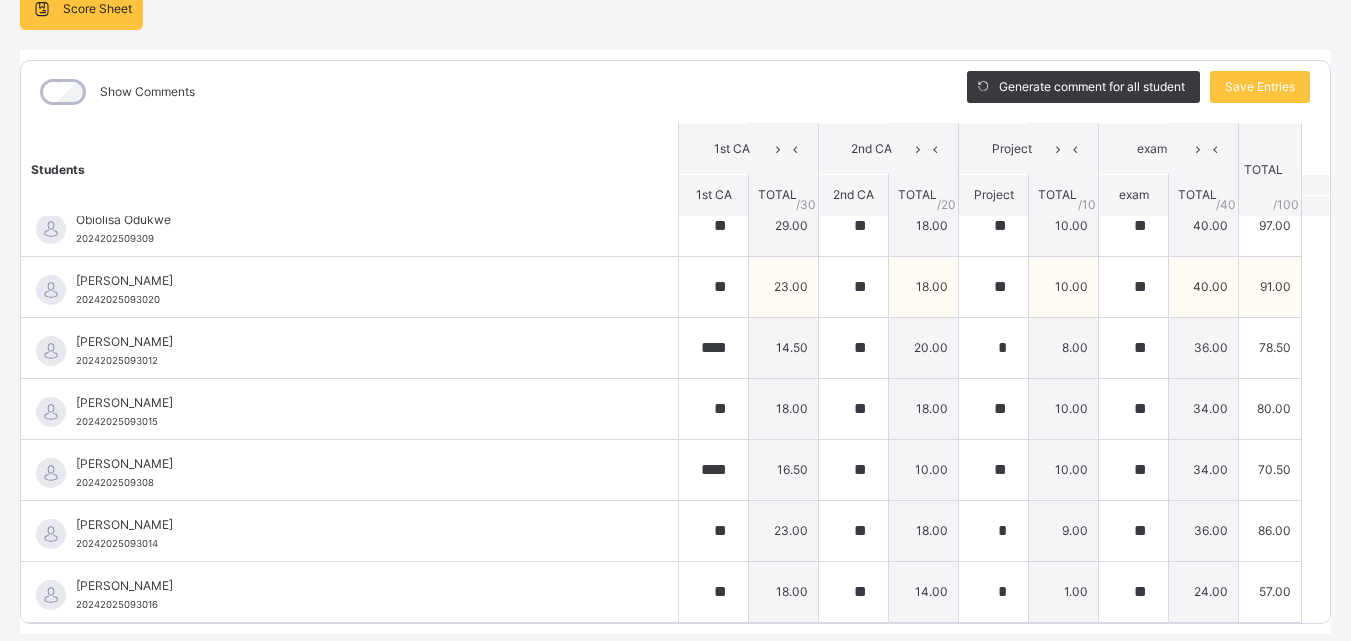 scroll, scrollTop: 247, scrollLeft: 0, axis: vertical 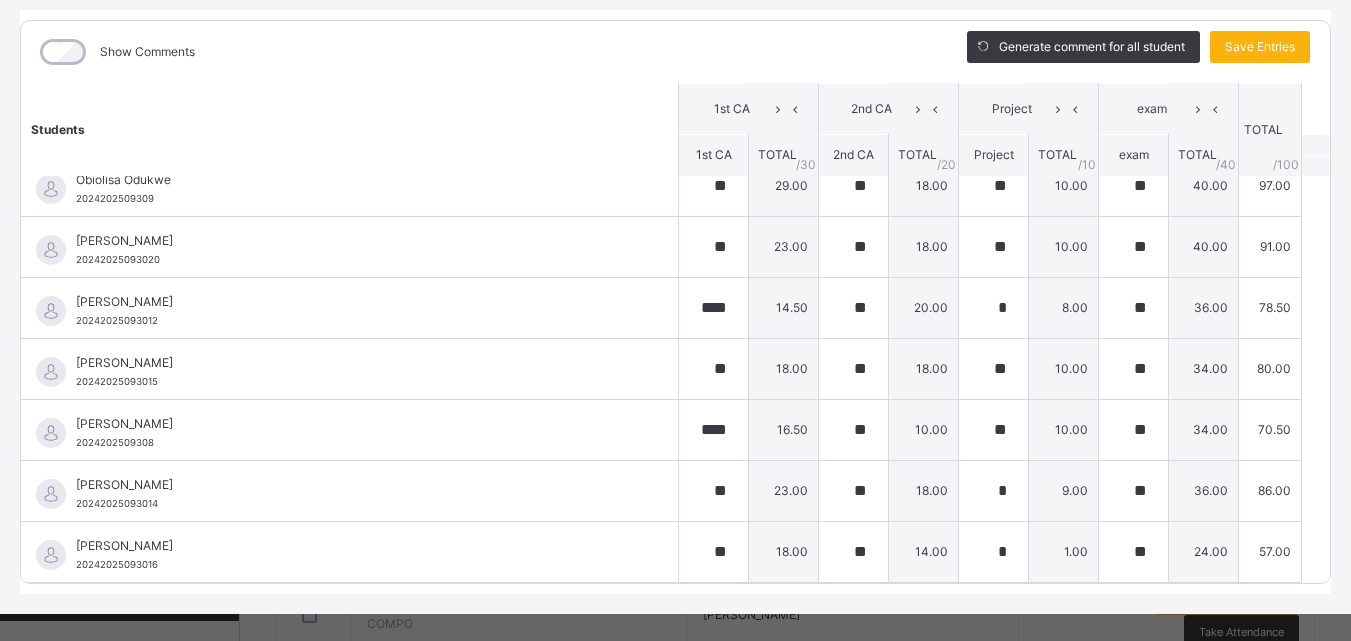 click on "Save Entries" at bounding box center [1260, 47] 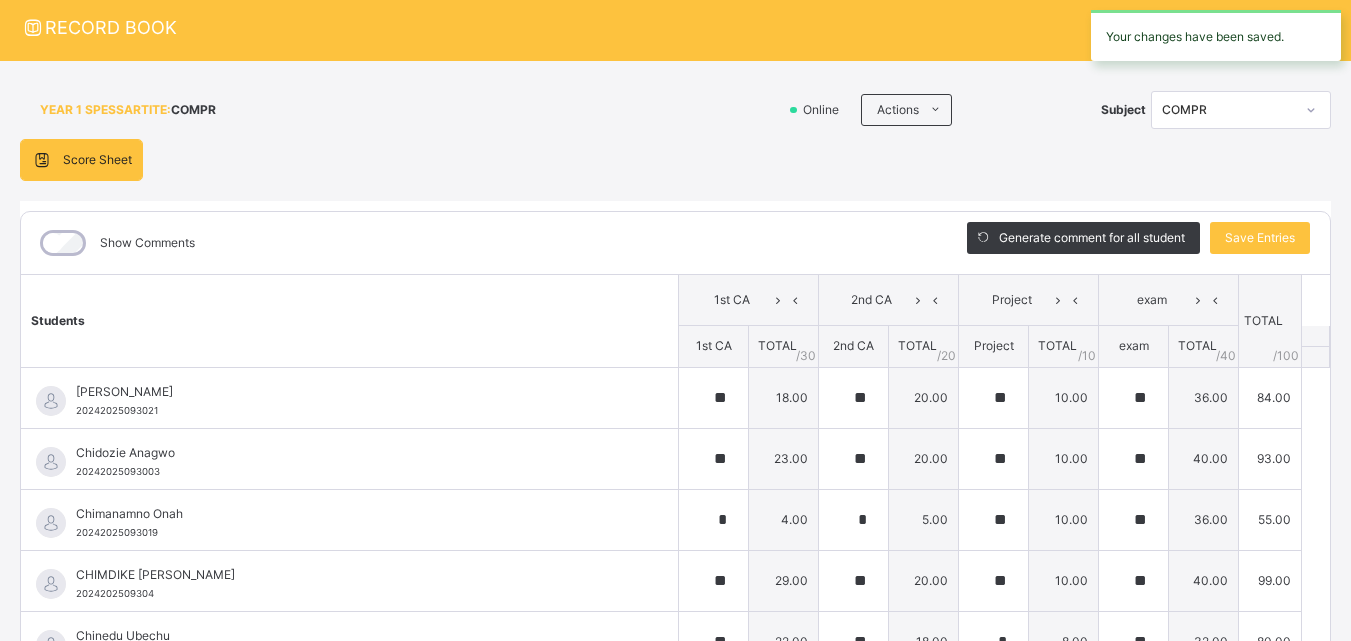 scroll, scrollTop: 56, scrollLeft: 0, axis: vertical 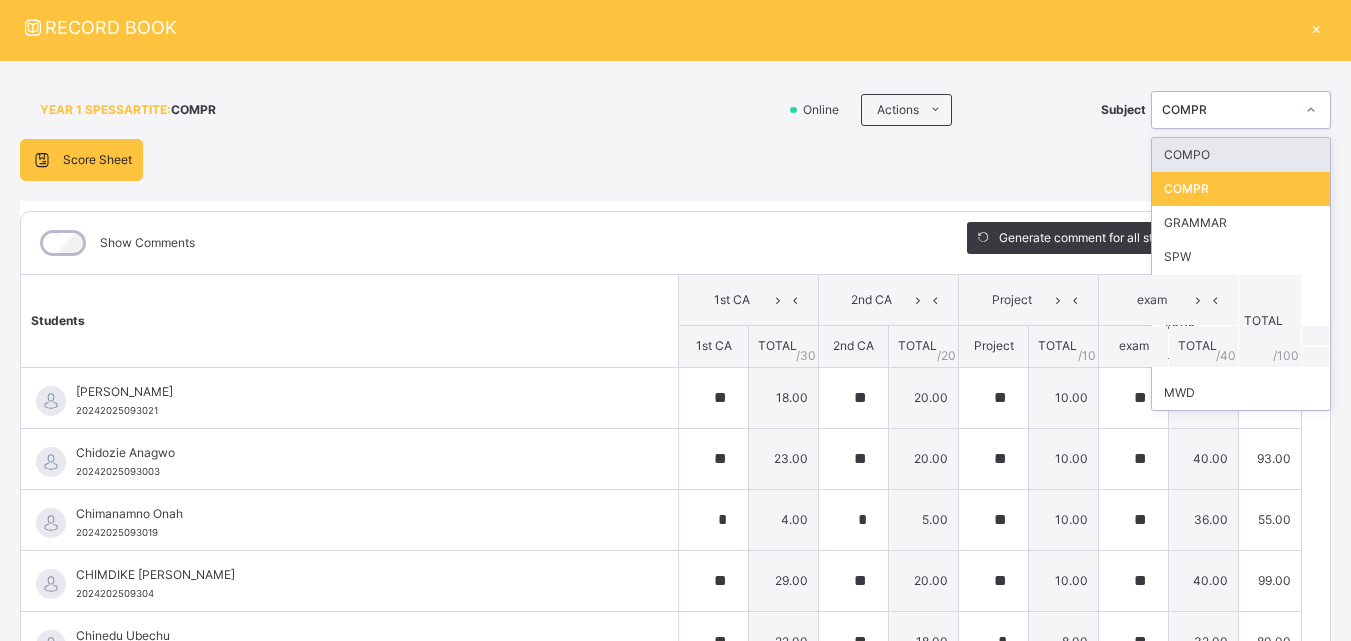 click 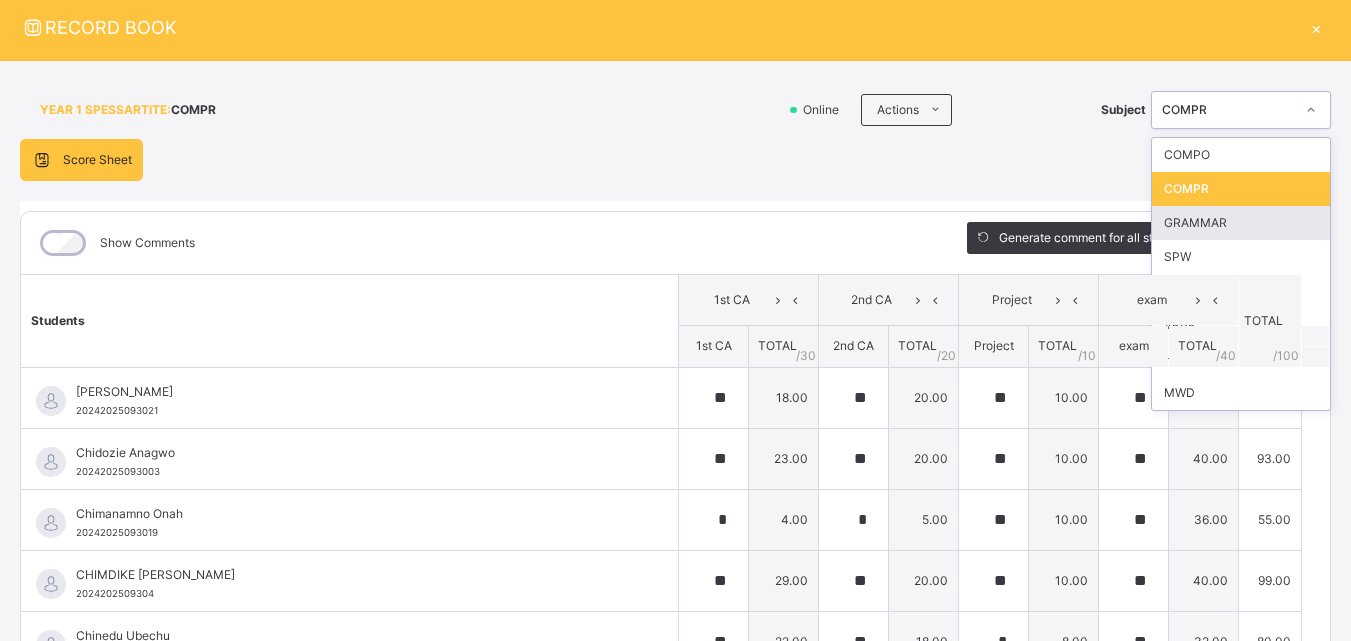 click on "GRAMMAR" at bounding box center [1241, 223] 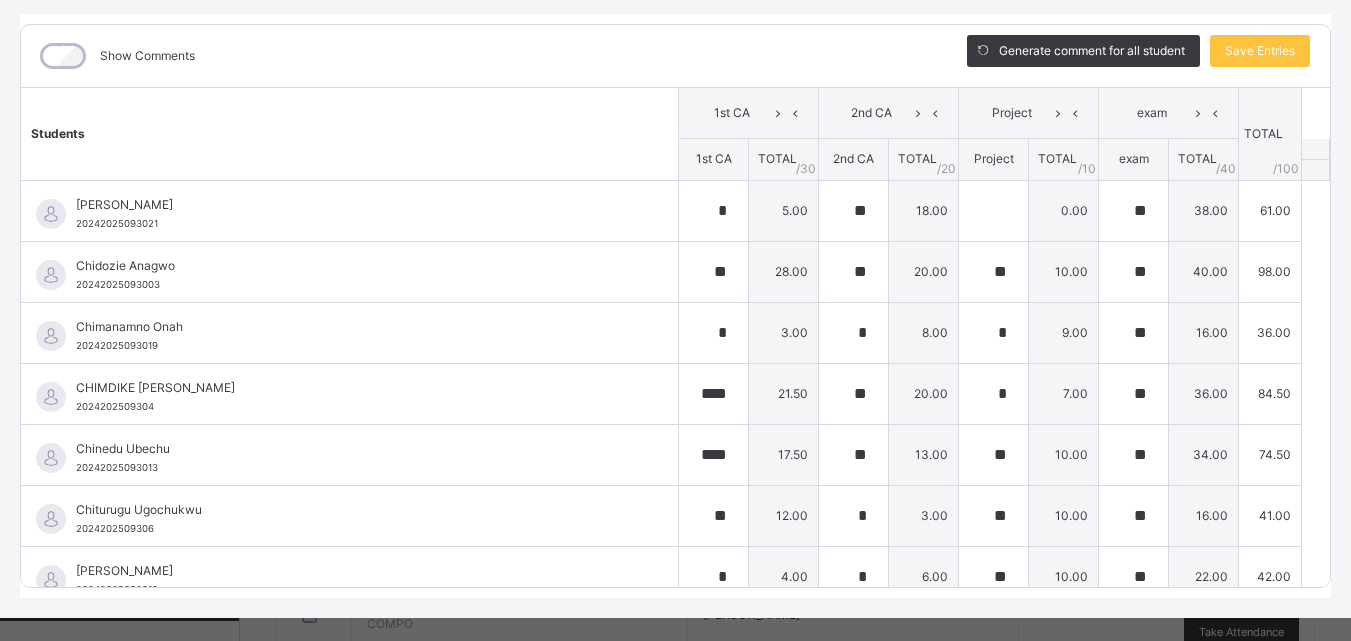 scroll, scrollTop: 270, scrollLeft: 0, axis: vertical 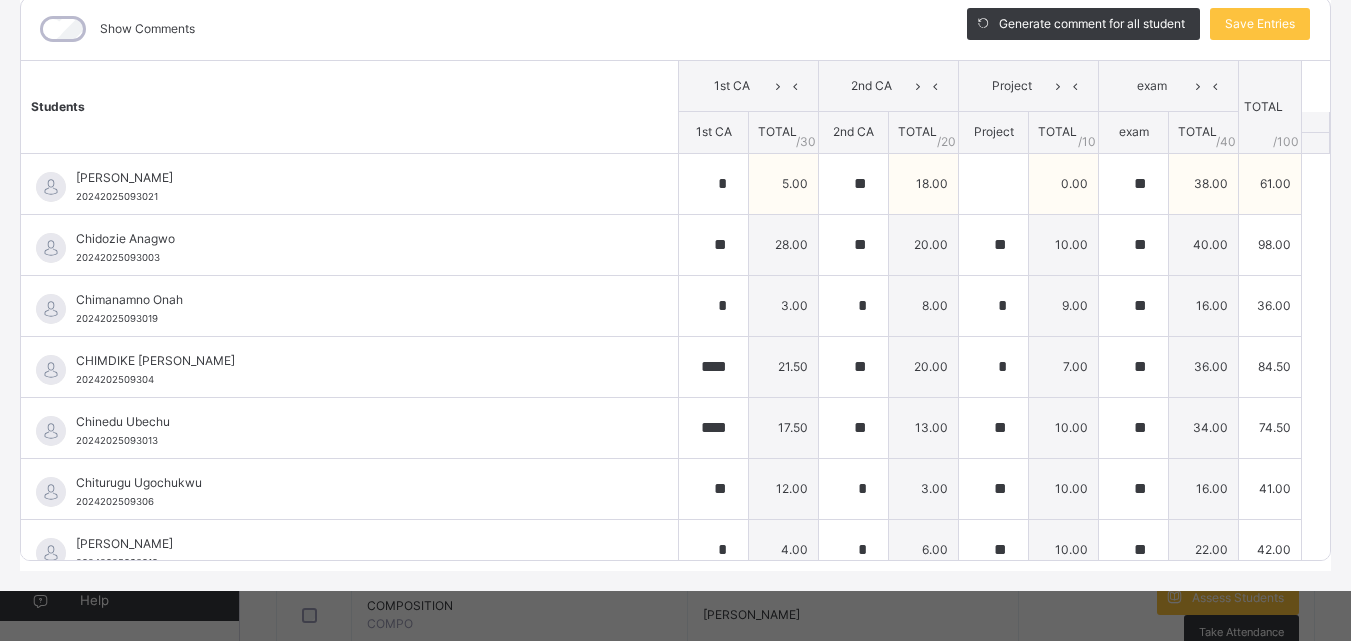 drag, startPoint x: 554, startPoint y: 161, endPoint x: 557, endPoint y: 182, distance: 21.213203 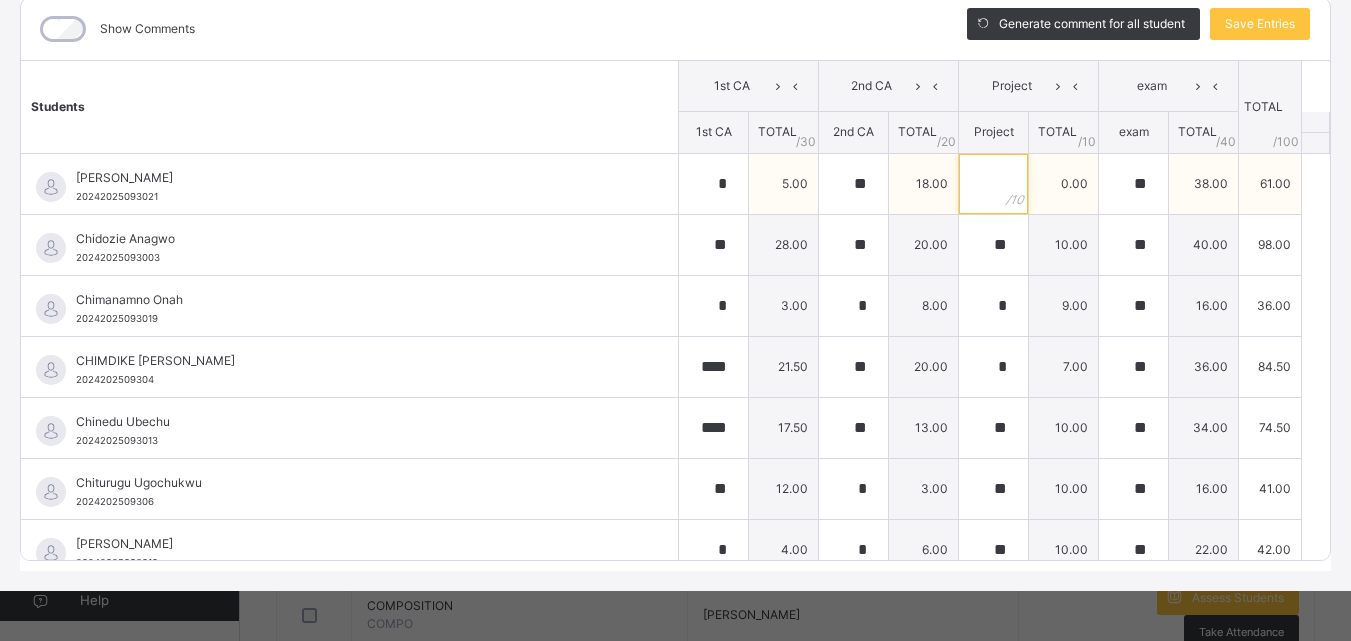 click at bounding box center [993, 184] 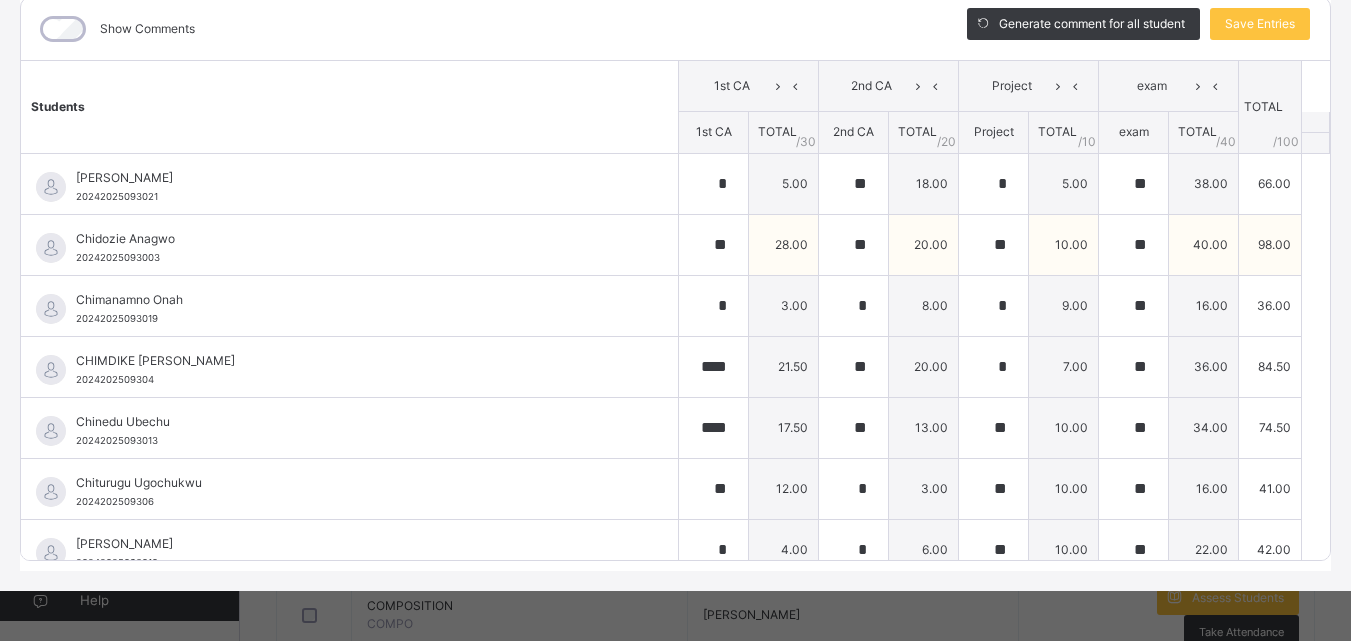click on "Chidozie  Anagwo 20242025093003" at bounding box center [354, 248] 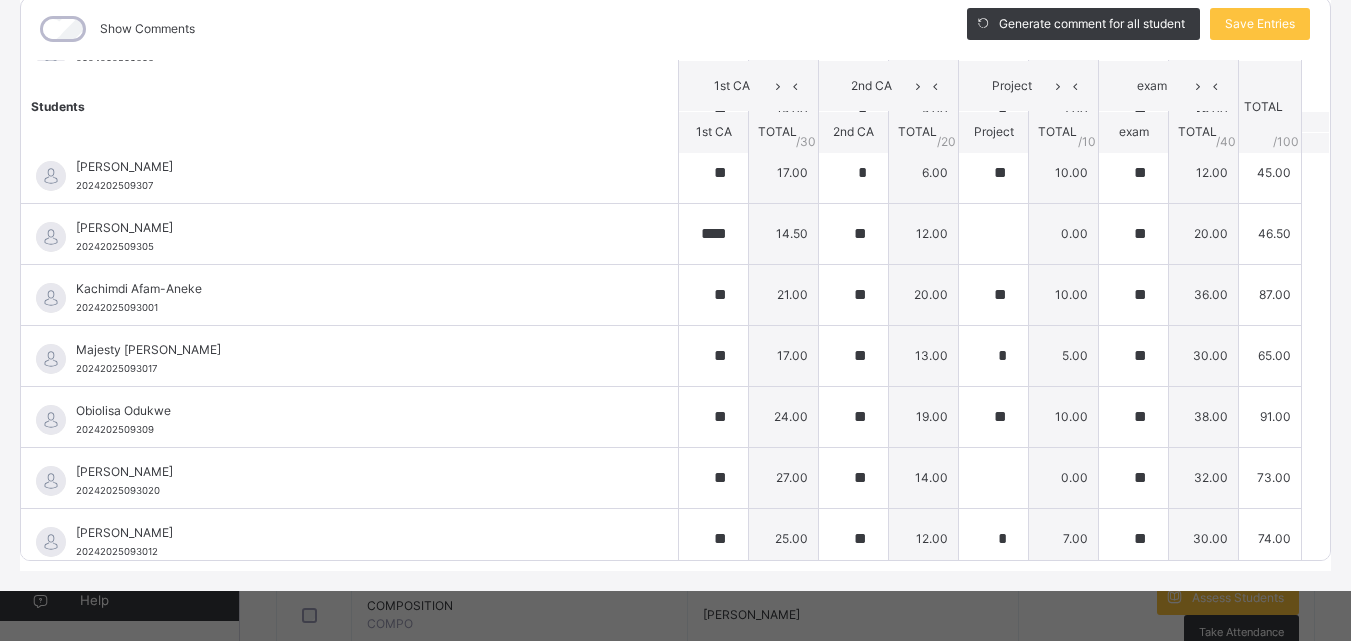 scroll, scrollTop: 600, scrollLeft: 0, axis: vertical 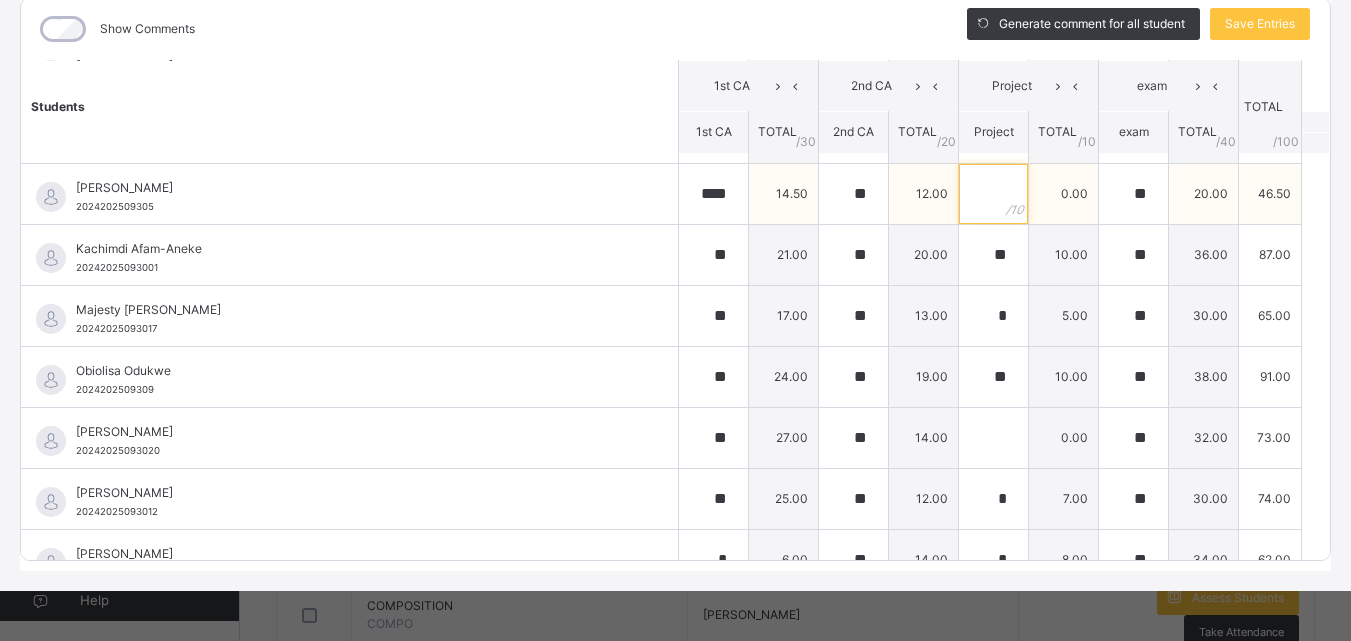 click at bounding box center (993, 194) 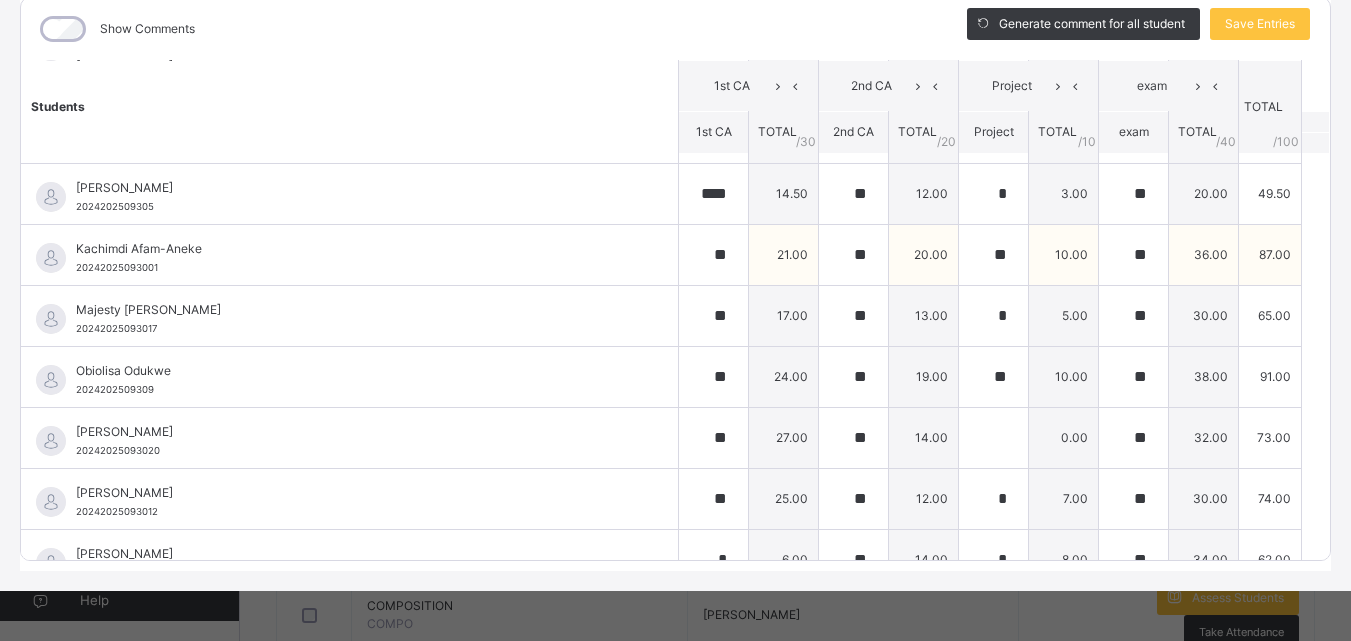 click on "Kachimdi  Afam-Aneke 20242025093001" at bounding box center (354, 258) 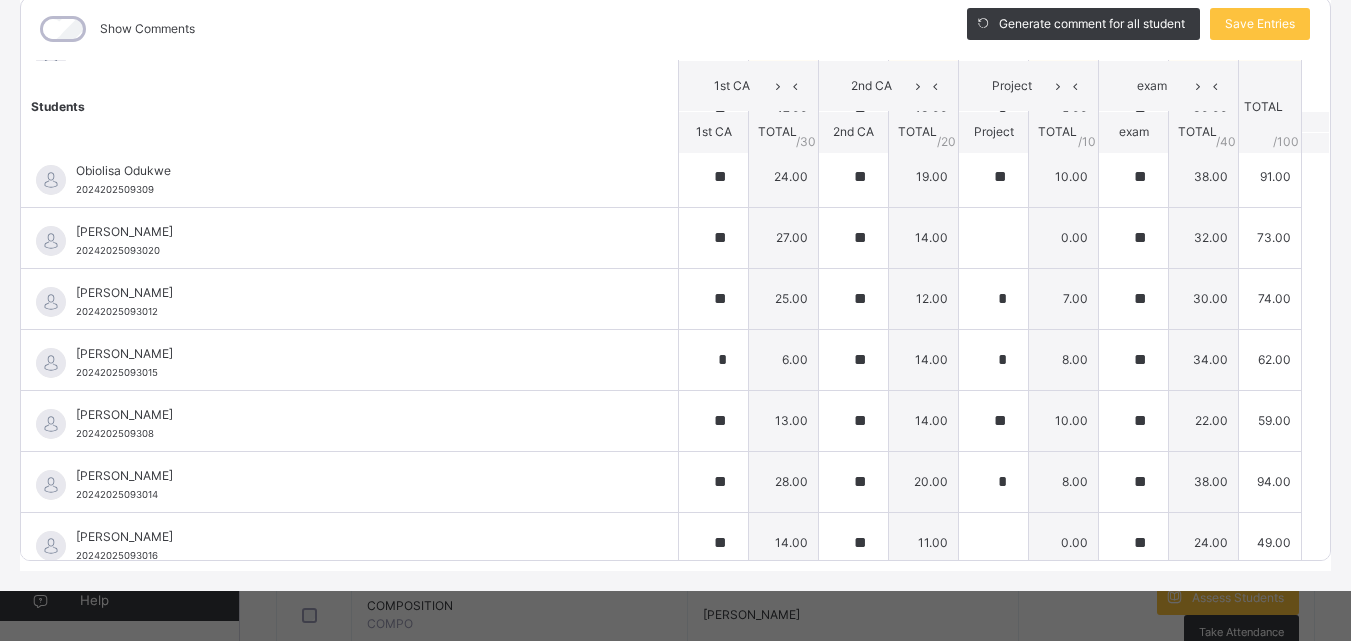 scroll, scrollTop: 814, scrollLeft: 0, axis: vertical 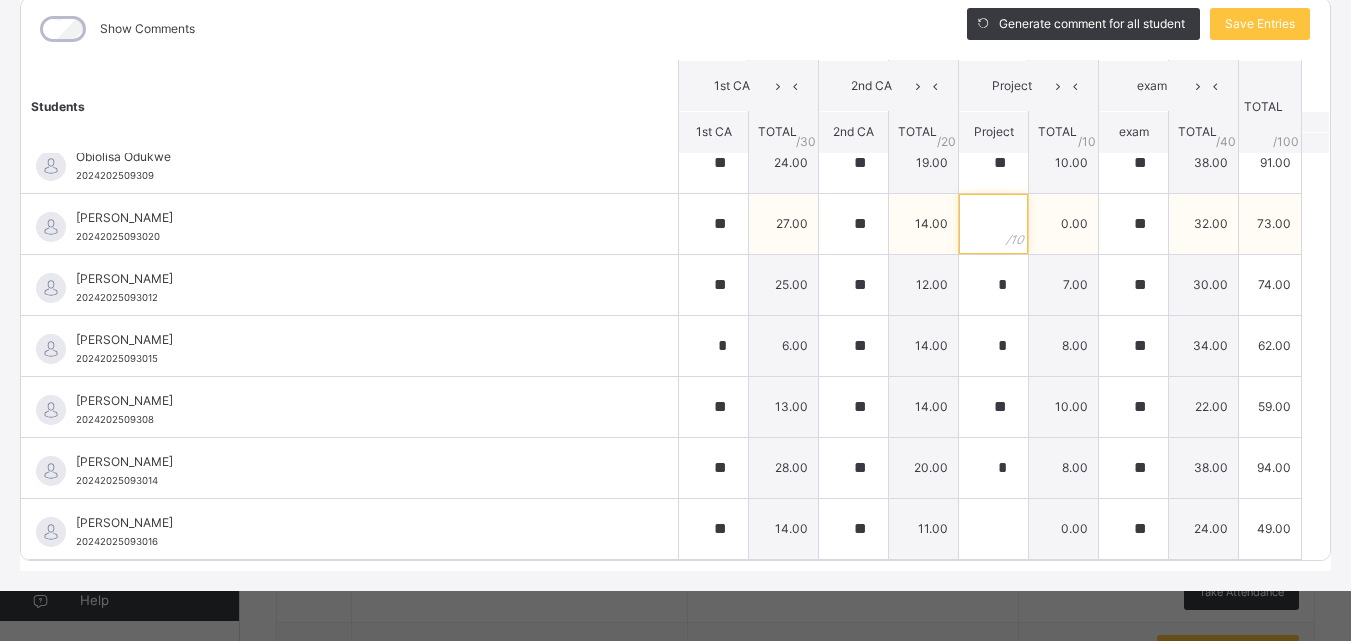 click at bounding box center [993, 224] 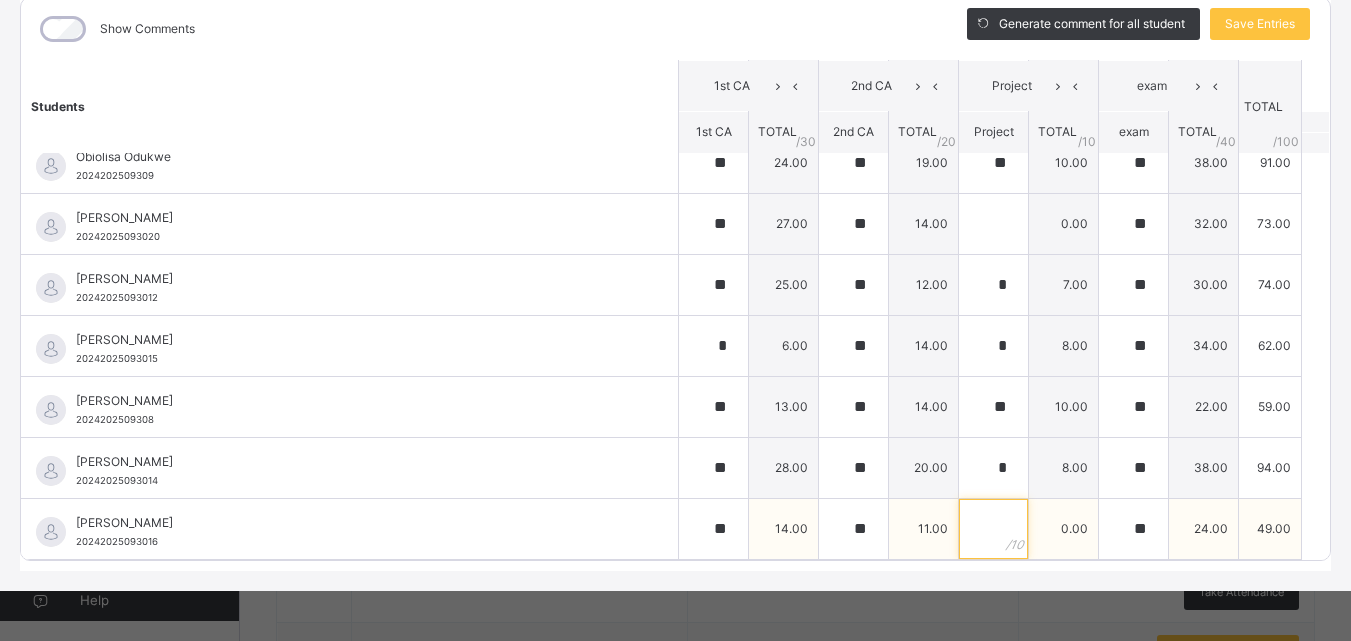click at bounding box center [993, 529] 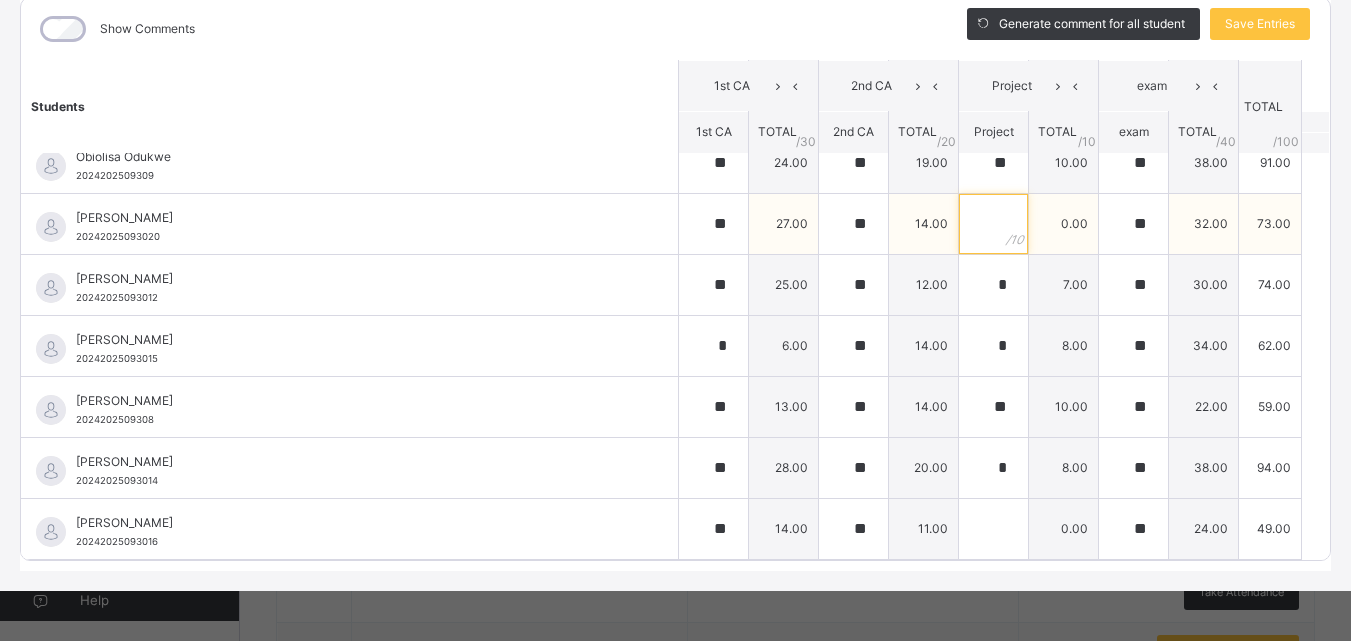 click at bounding box center [993, 224] 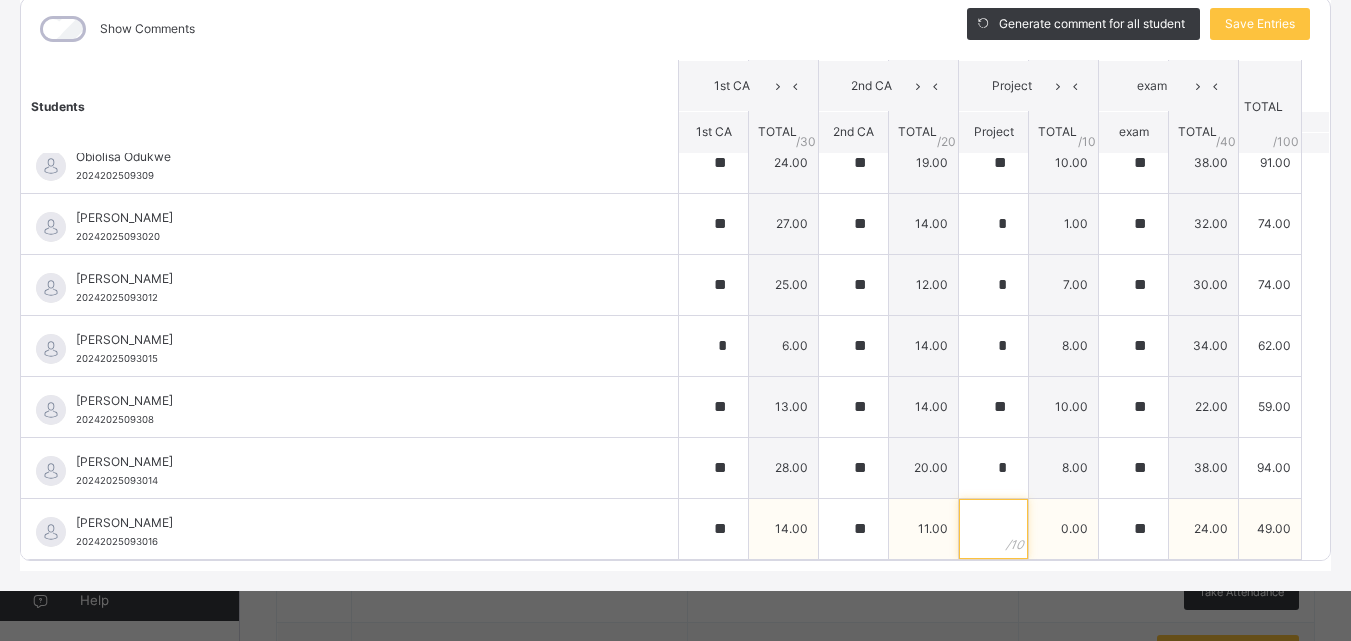 click at bounding box center [993, 529] 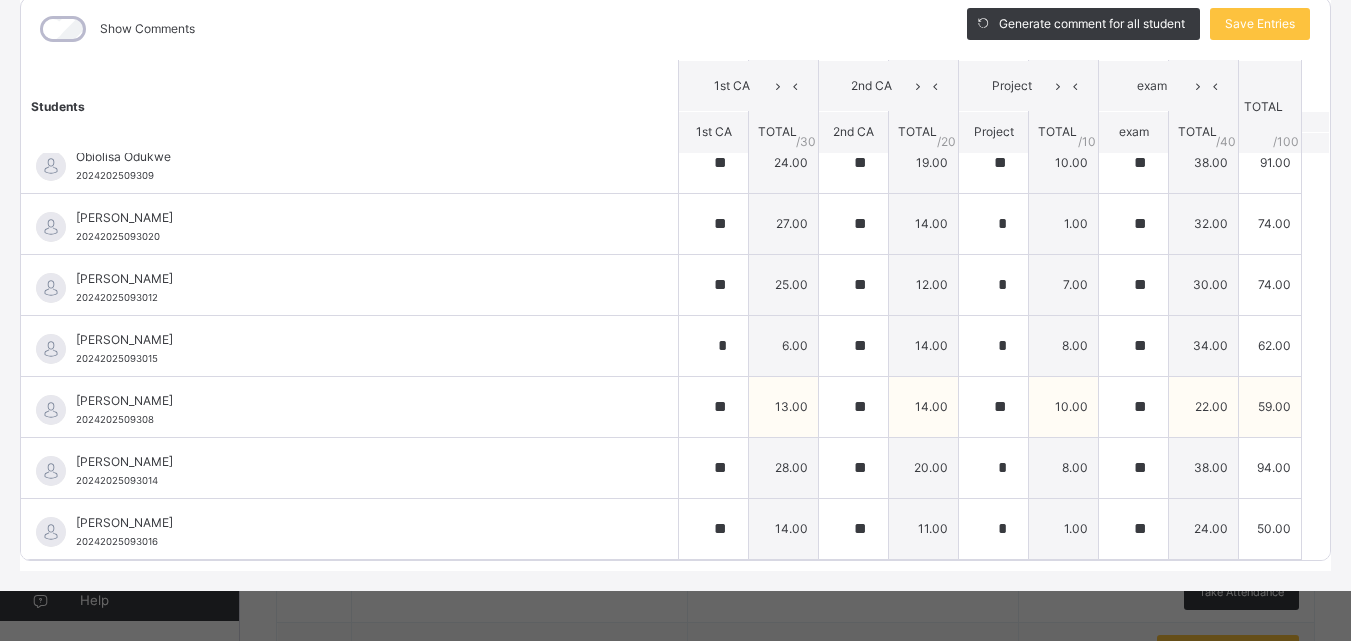 click on "[PERSON_NAME] 2024202509308" at bounding box center [354, 410] 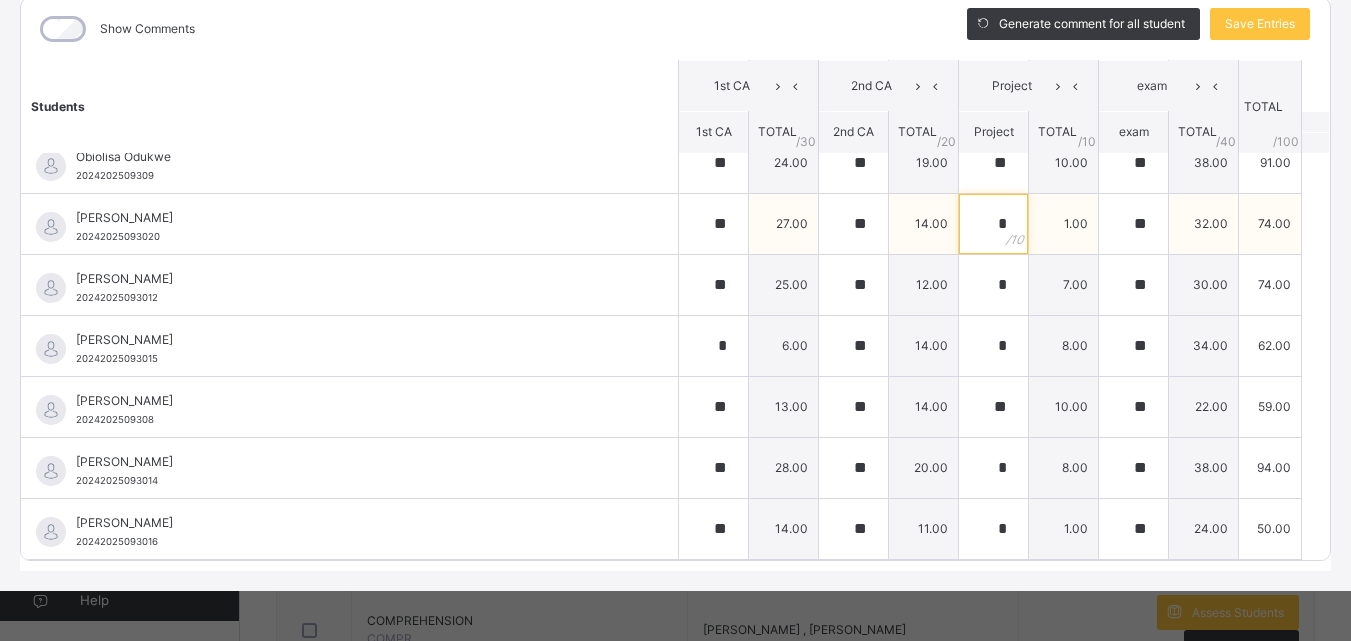 click on "*" at bounding box center [993, 224] 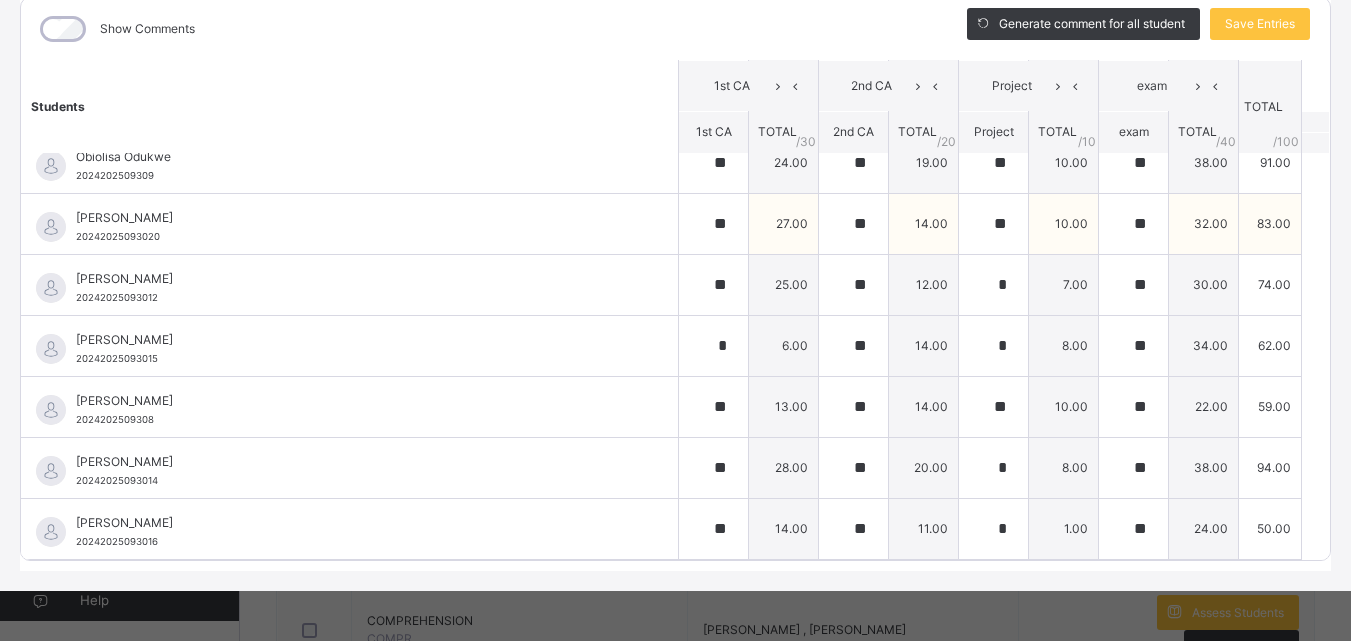 click on "Sobechukwu  Onyebeke 20242025093020" at bounding box center [354, 227] 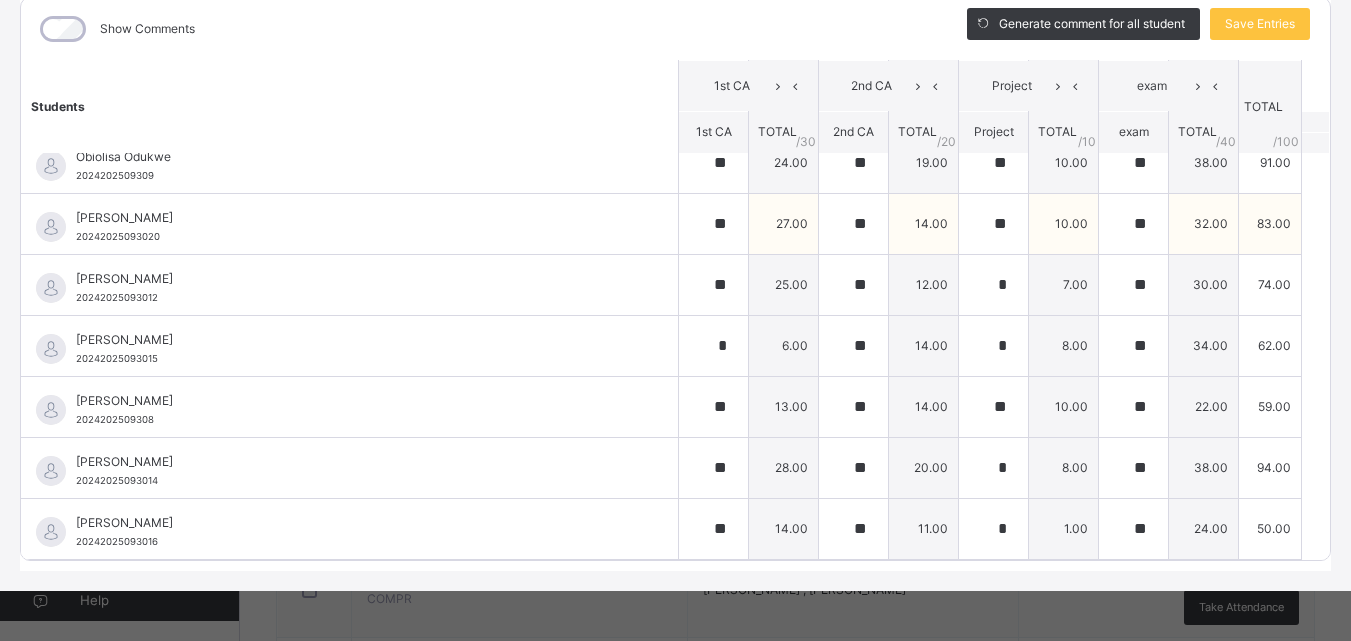 scroll, scrollTop: 299, scrollLeft: 0, axis: vertical 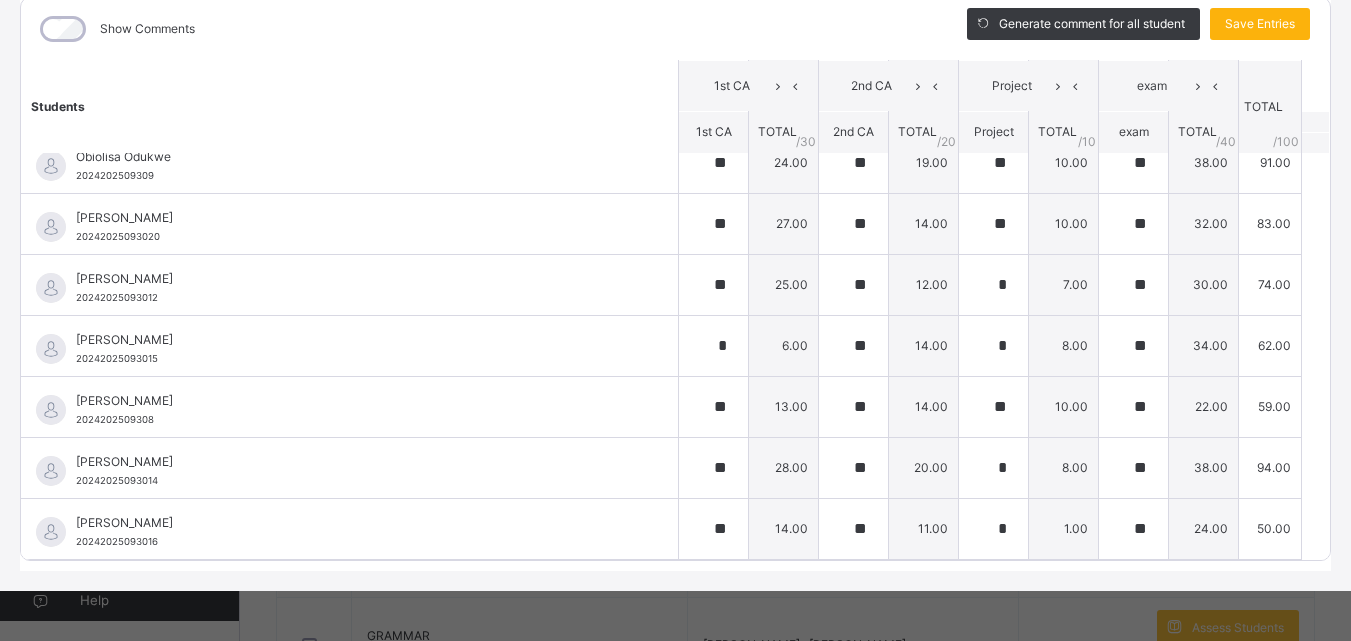 click on "Save Entries" at bounding box center [1260, 24] 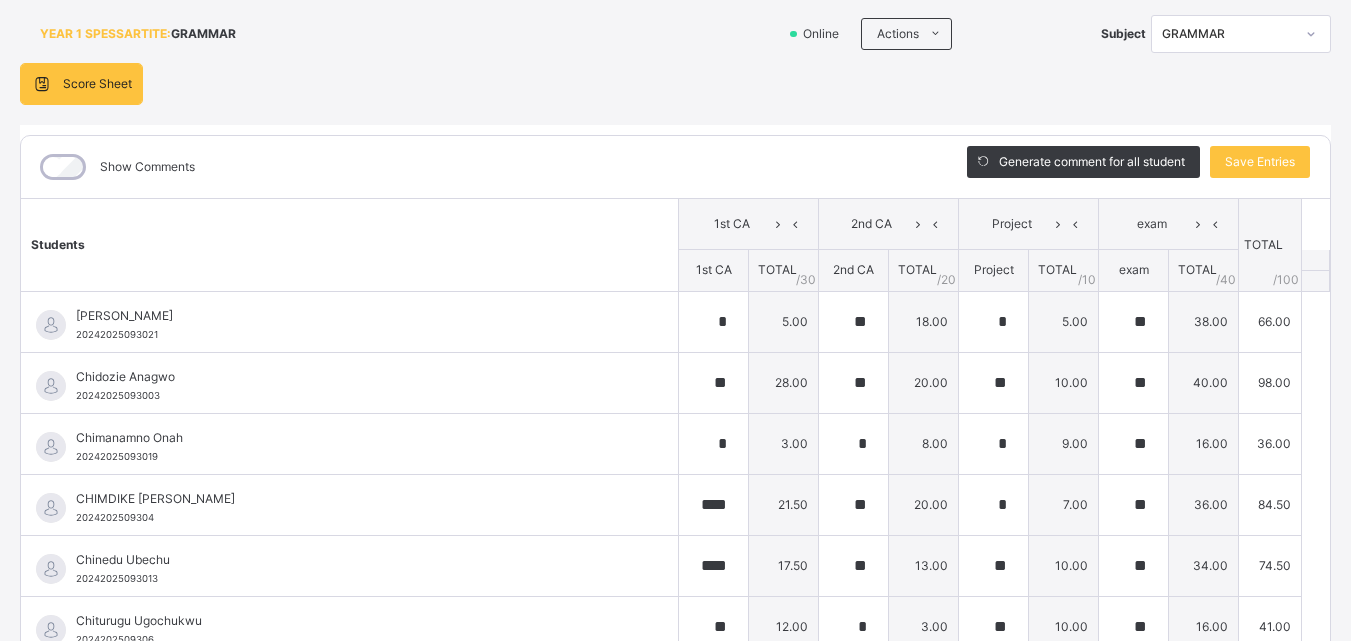 scroll, scrollTop: 58, scrollLeft: 0, axis: vertical 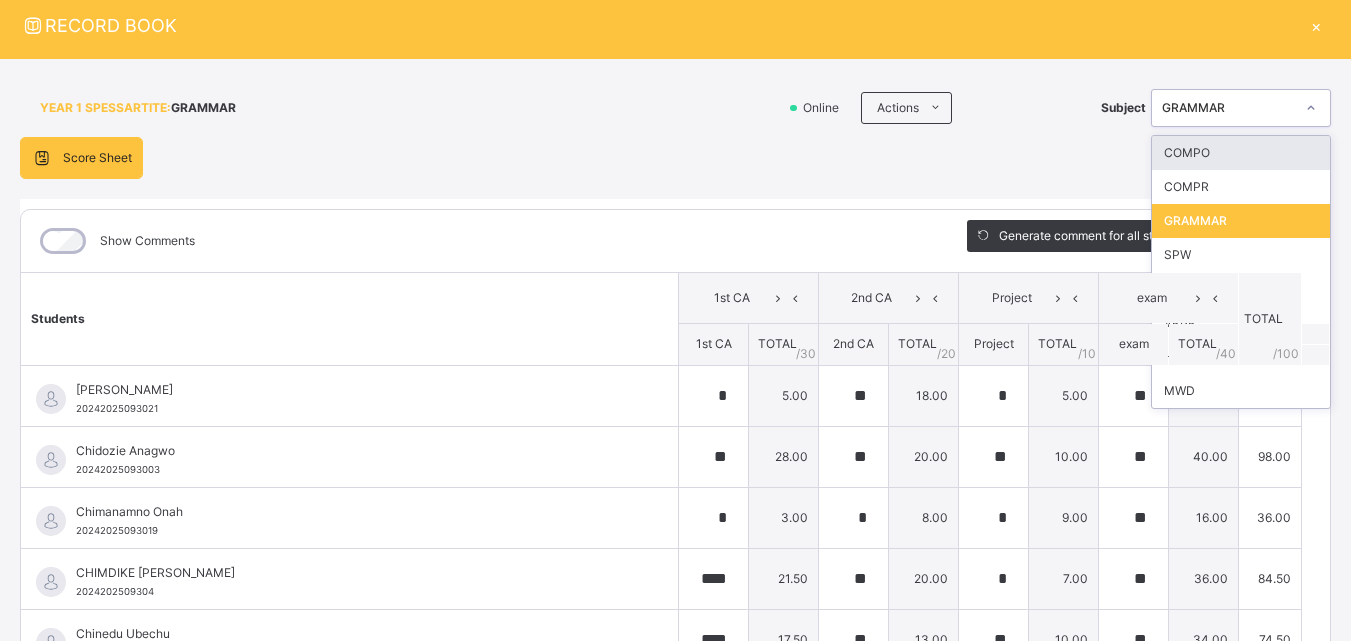 click 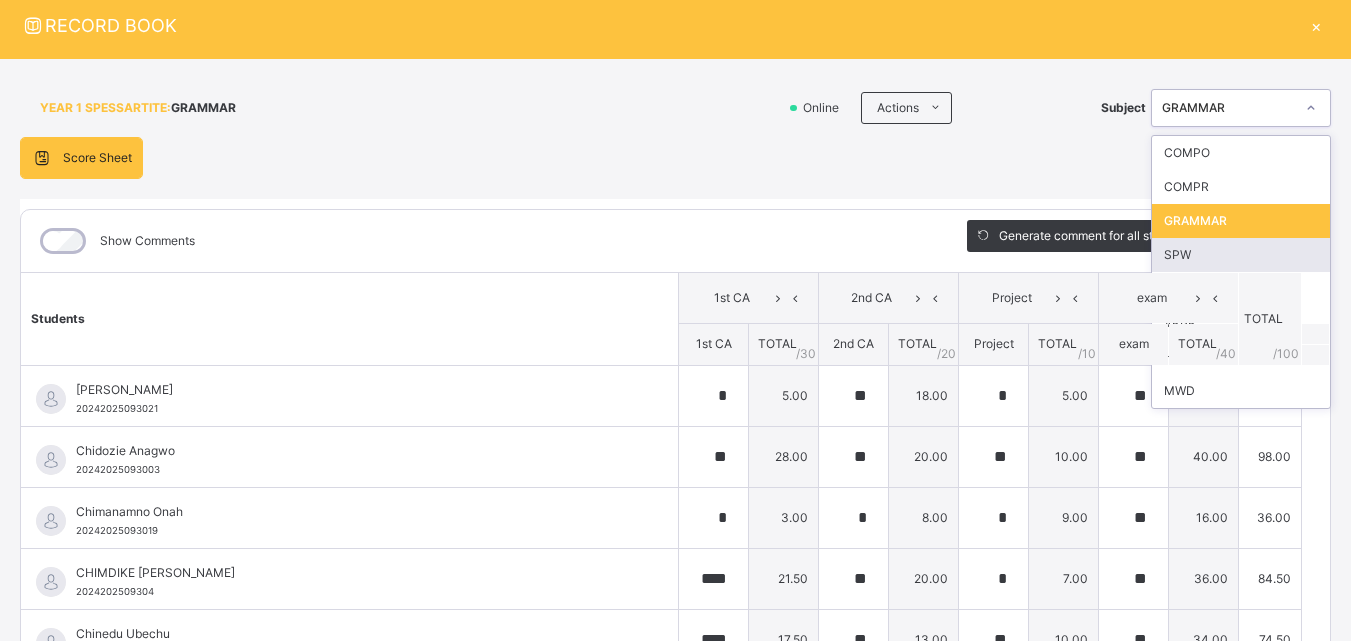 click on "SPW" at bounding box center (1241, 255) 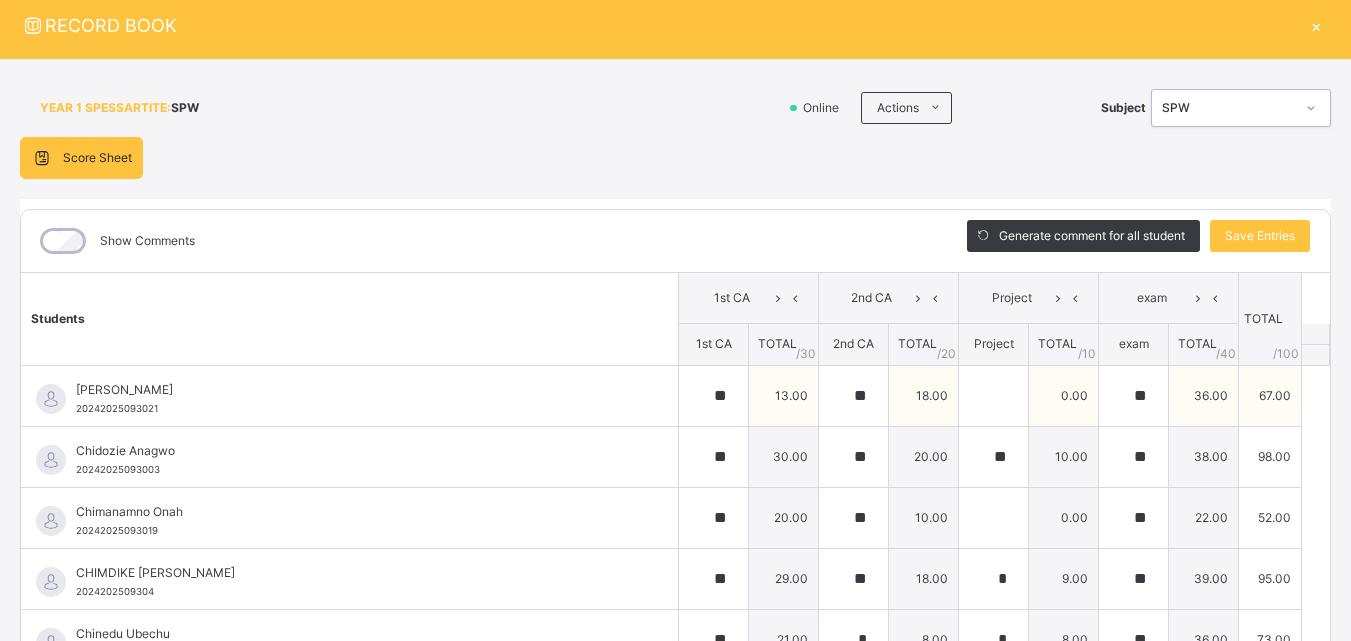 click on "[PERSON_NAME]" at bounding box center (354, 390) 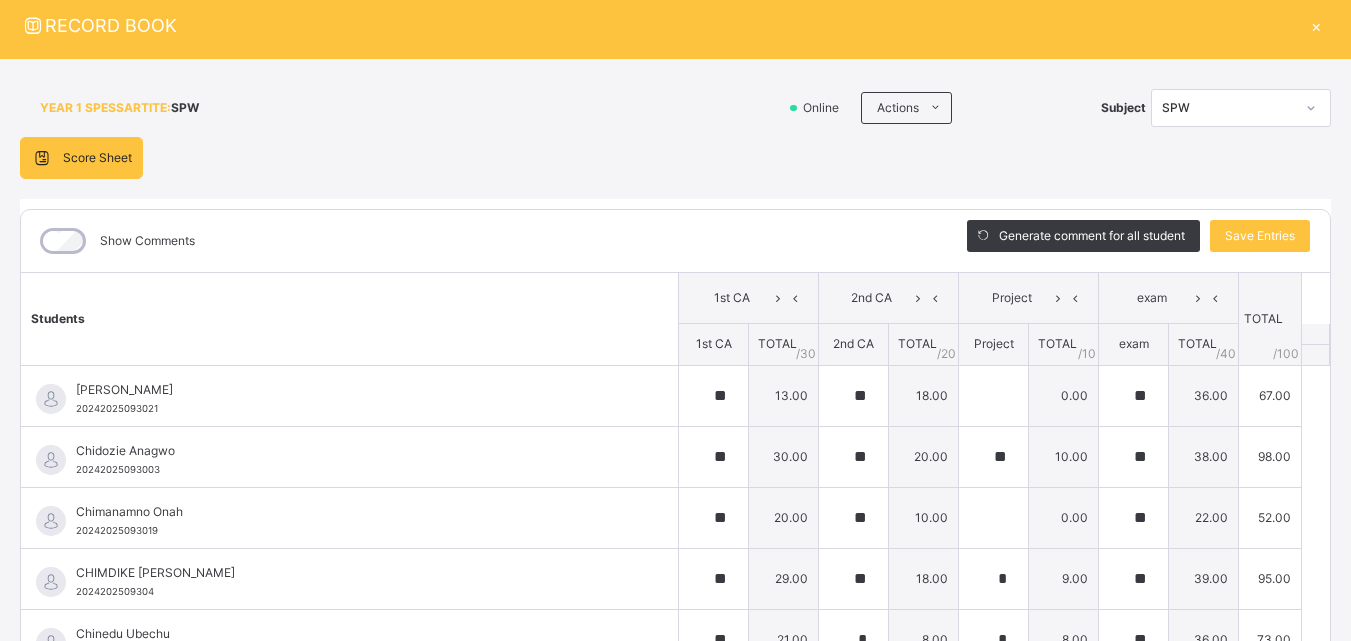 scroll, scrollTop: 0, scrollLeft: 0, axis: both 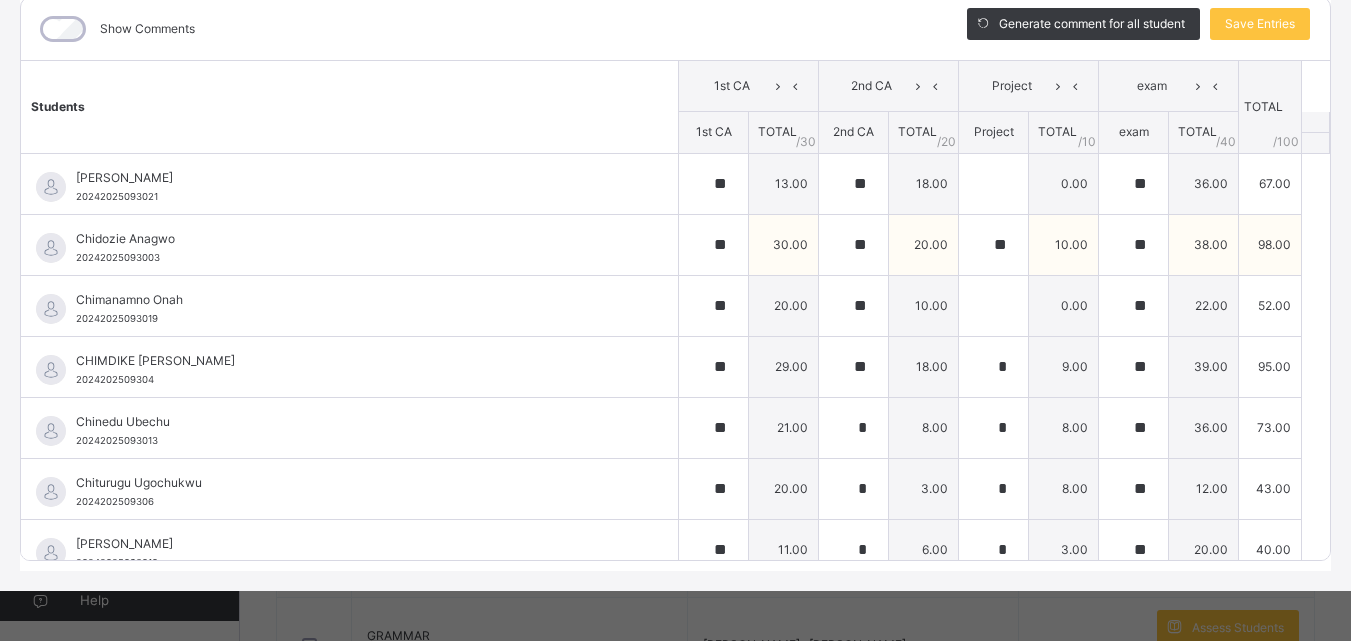 click on "Chidozie  Anagwo 20242025093003" at bounding box center (354, 248) 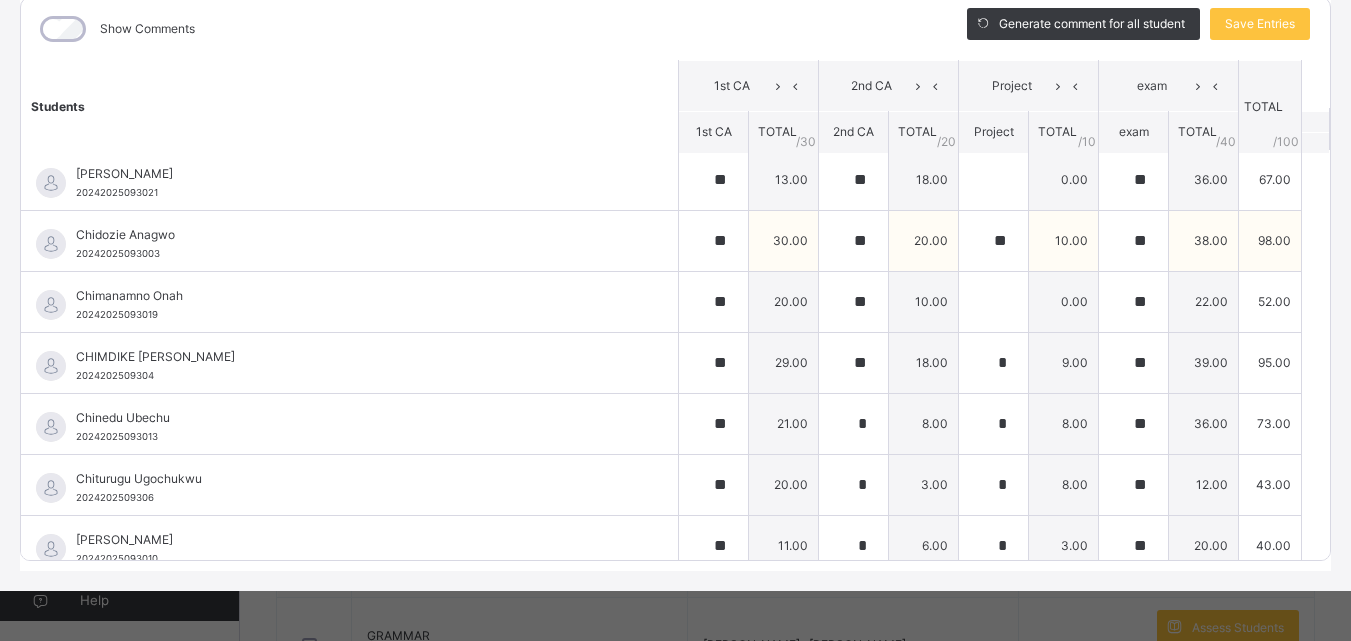 scroll, scrollTop: 0, scrollLeft: 0, axis: both 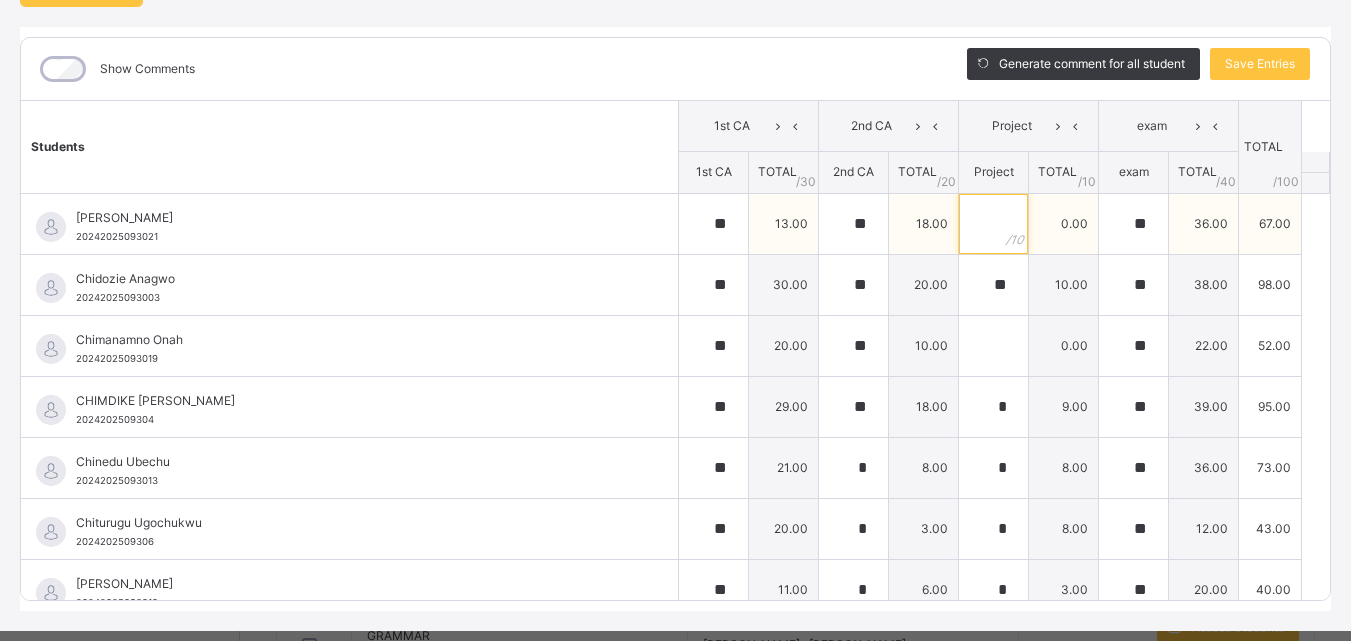 click at bounding box center [993, 224] 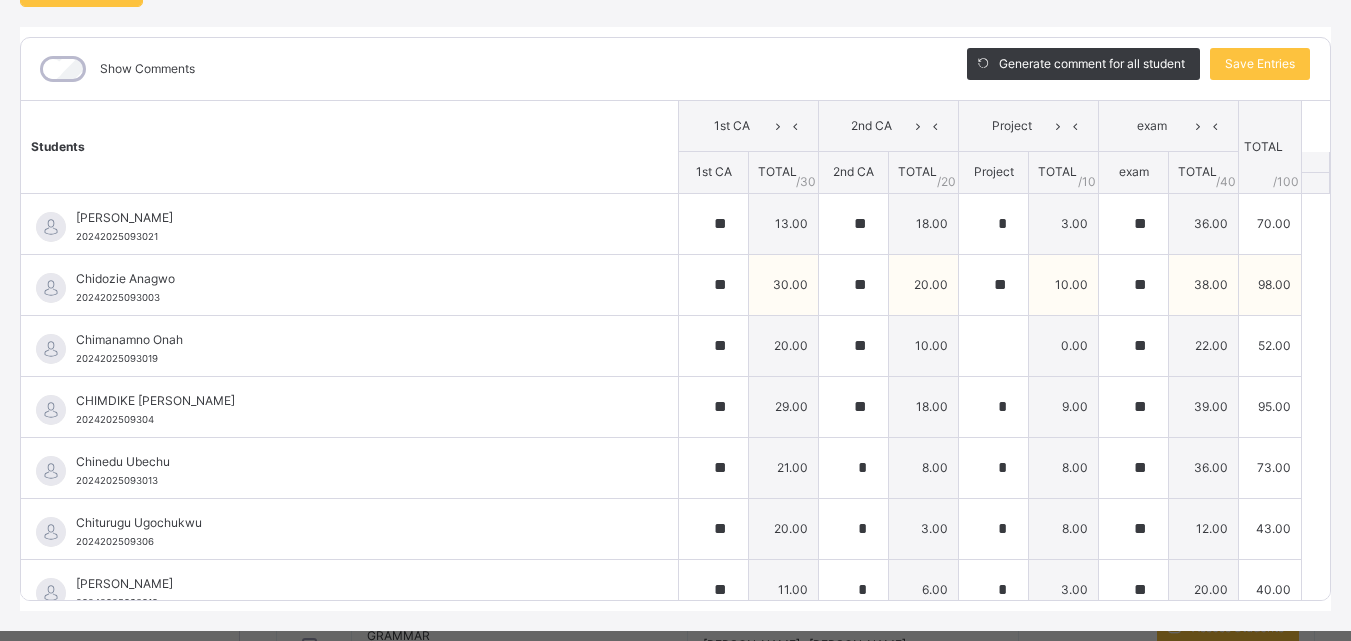 click on "Chidozie  Anagwo 20242025093003" at bounding box center [354, 288] 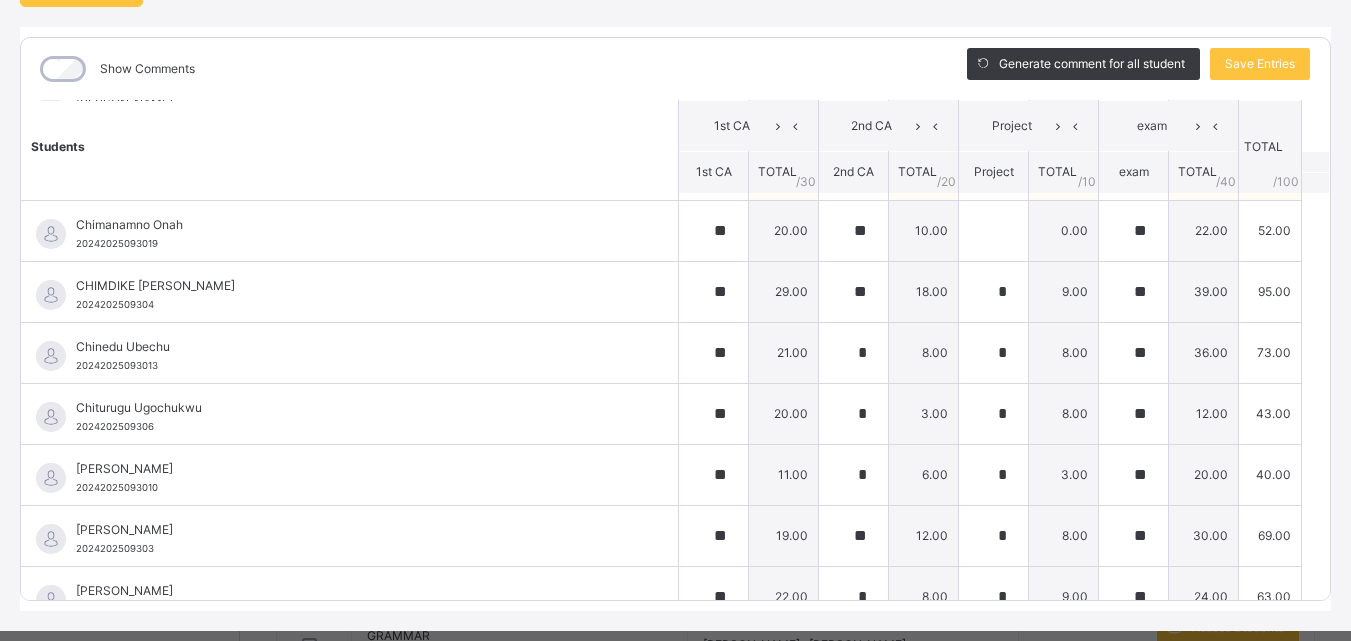 scroll, scrollTop: 120, scrollLeft: 0, axis: vertical 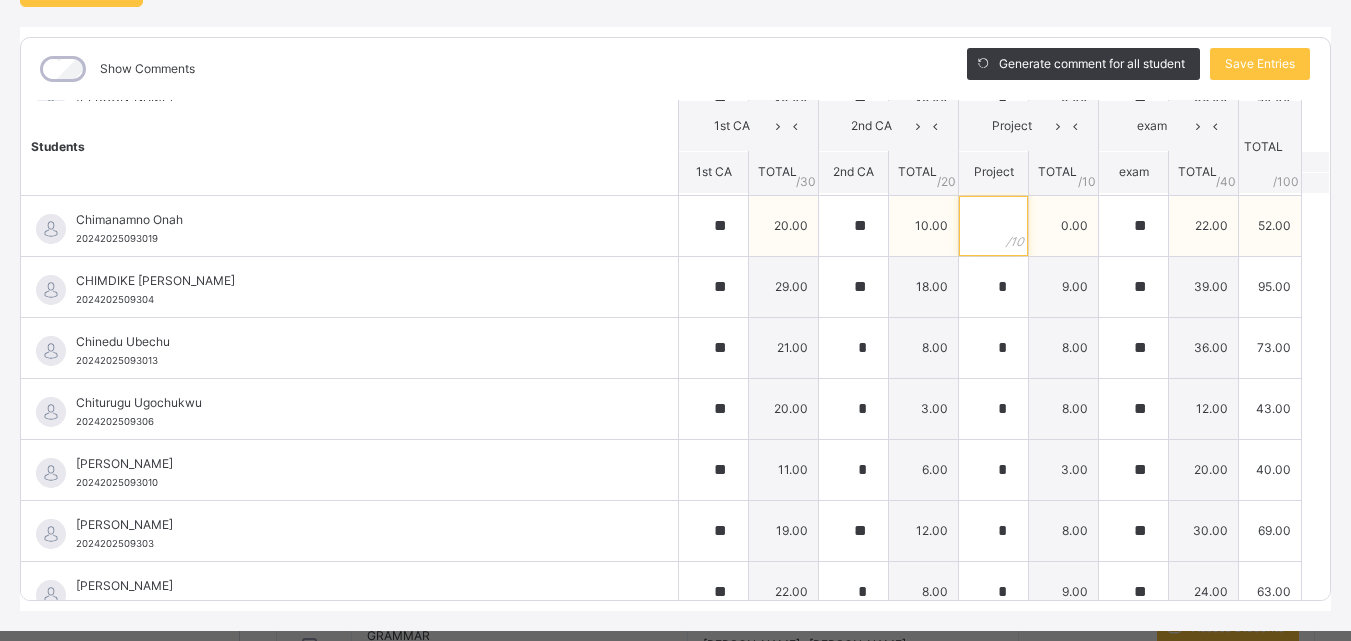 click at bounding box center (993, 226) 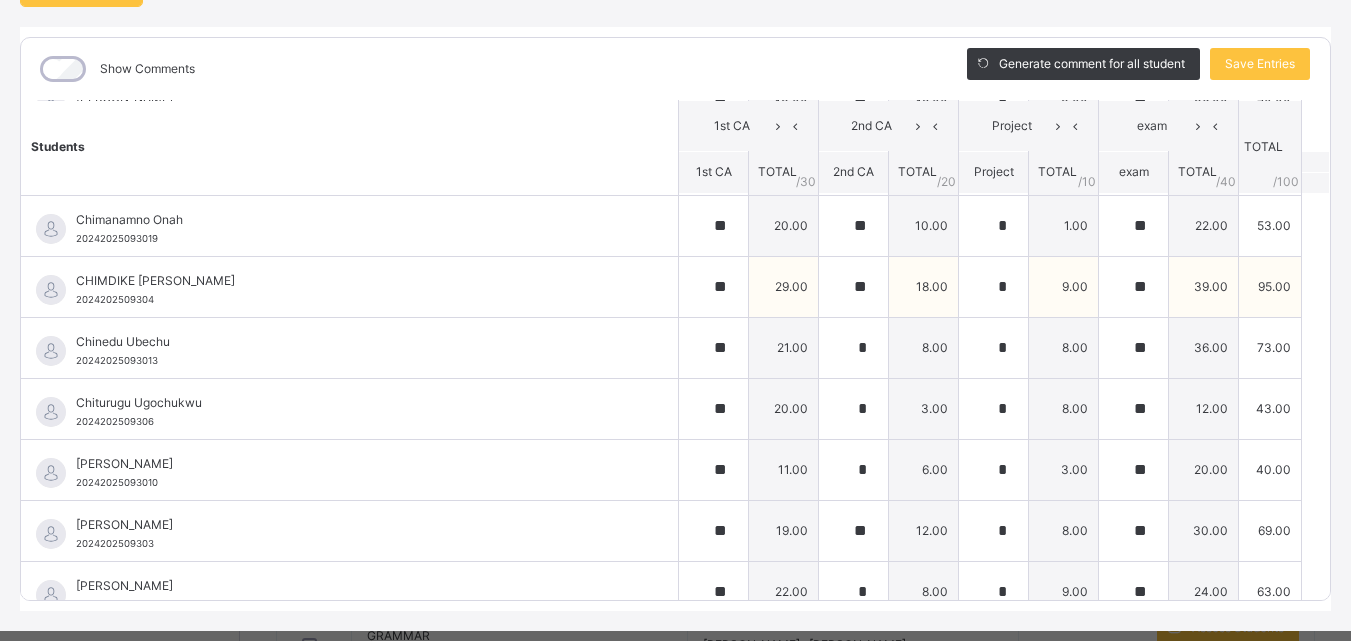 click on "CHIMDIKE  [PERSON_NAME] 2024202509304" at bounding box center (349, 287) 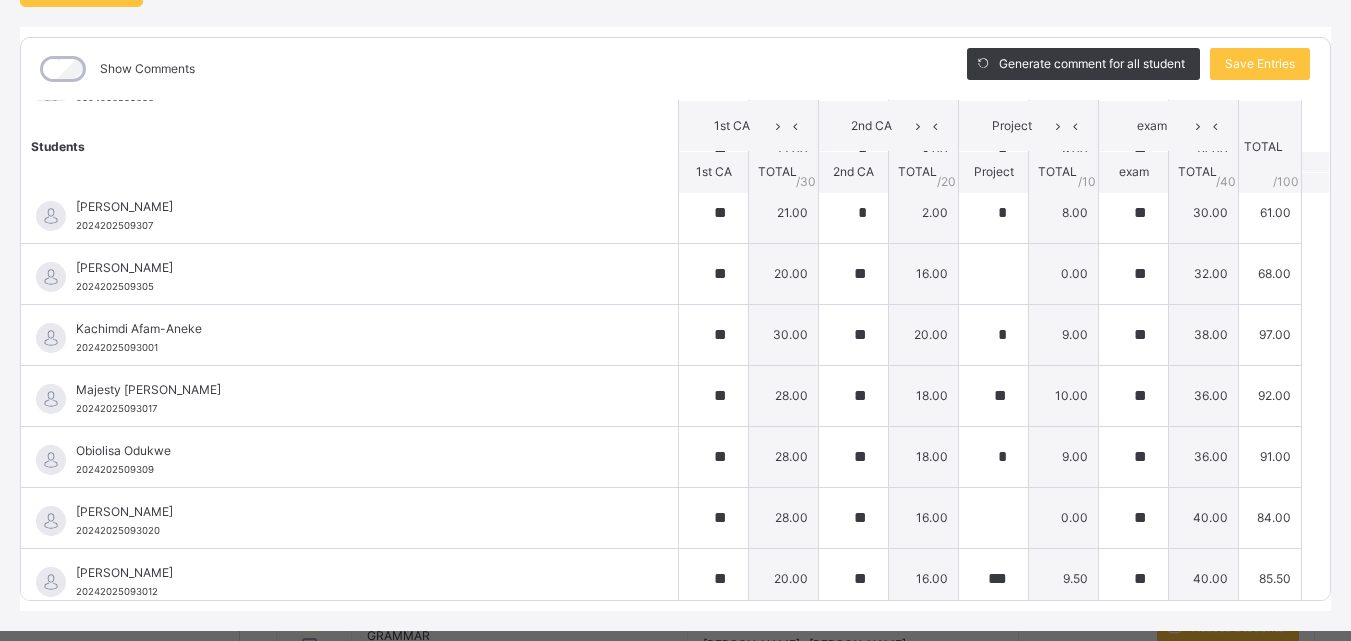 scroll, scrollTop: 600, scrollLeft: 0, axis: vertical 